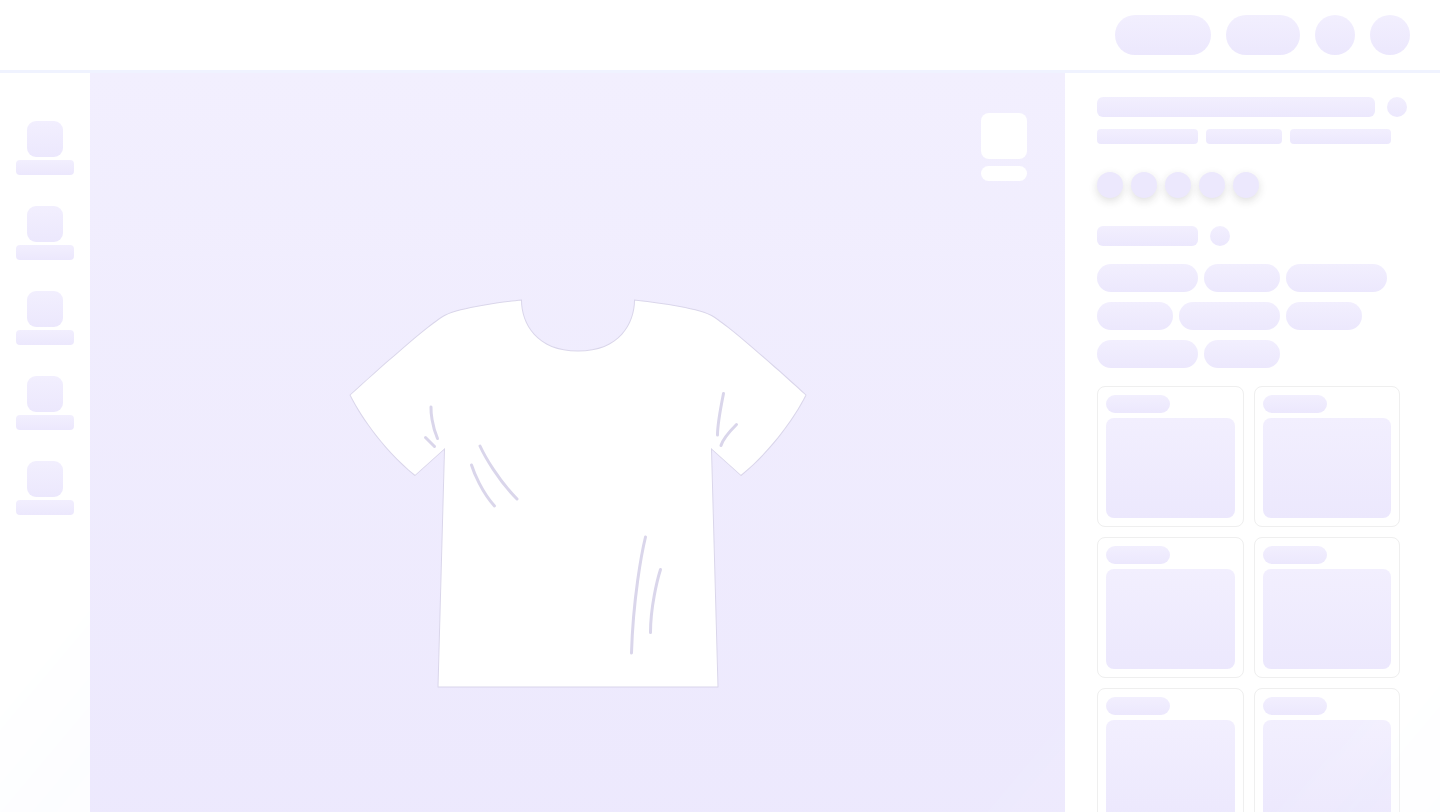 scroll, scrollTop: 0, scrollLeft: 0, axis: both 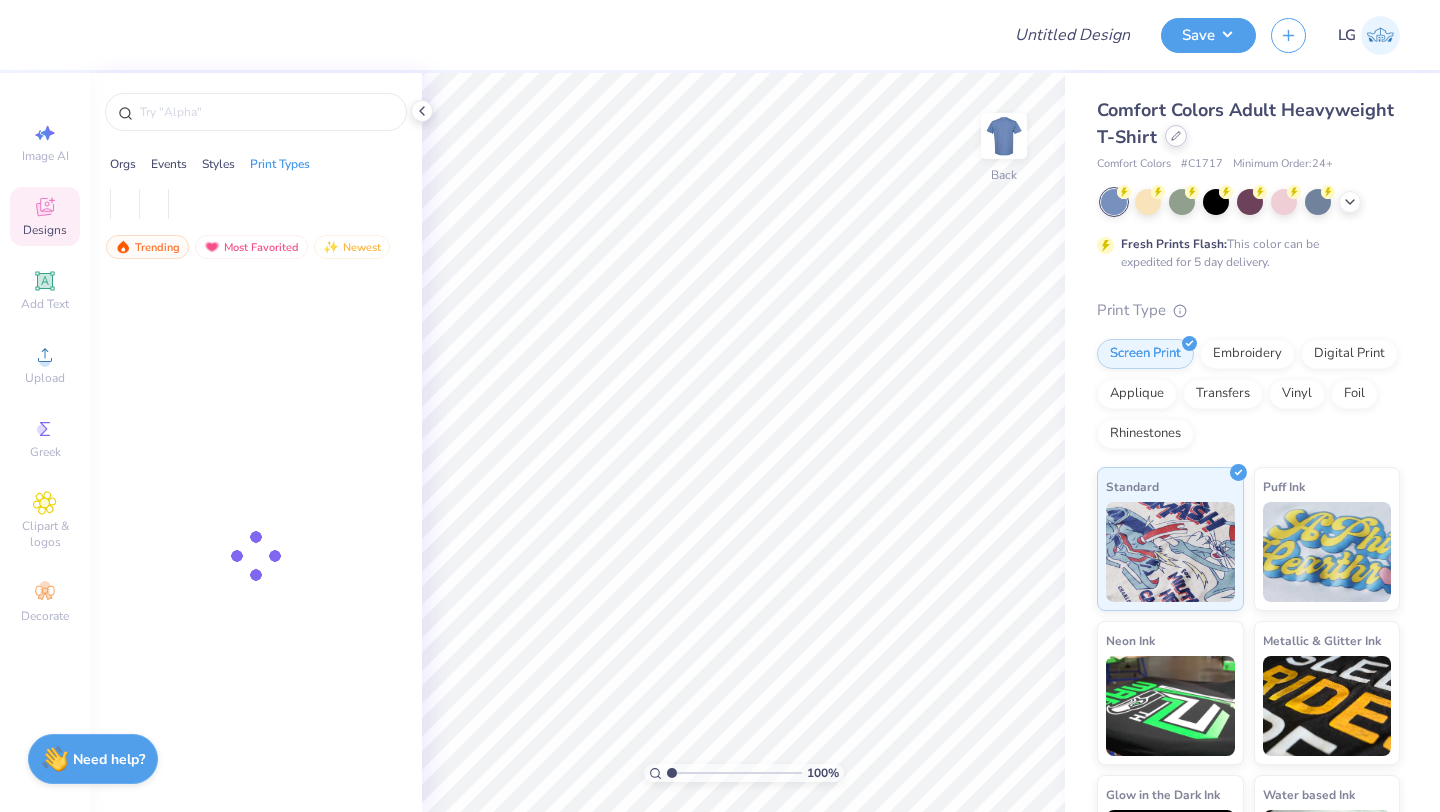 click 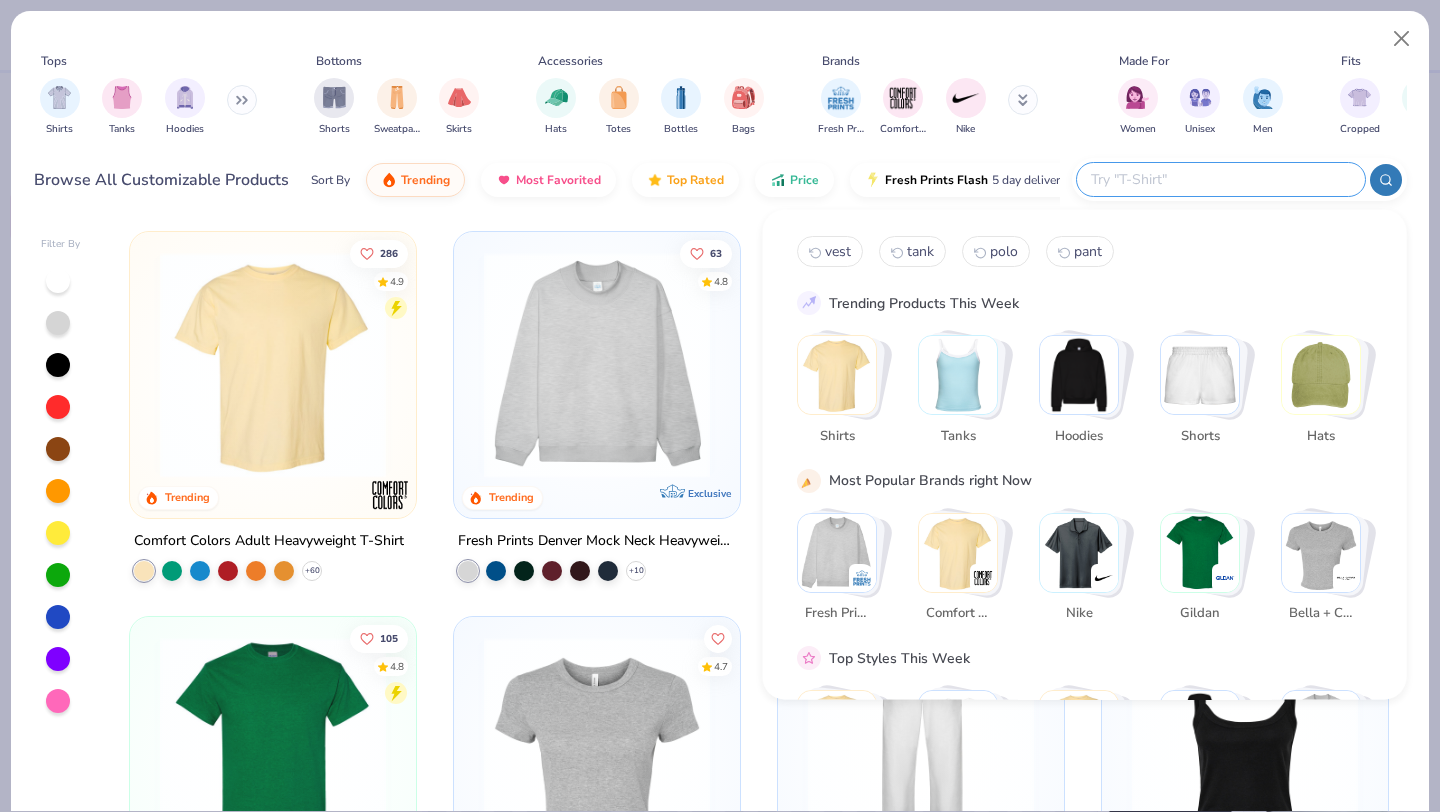 click at bounding box center (1220, 179) 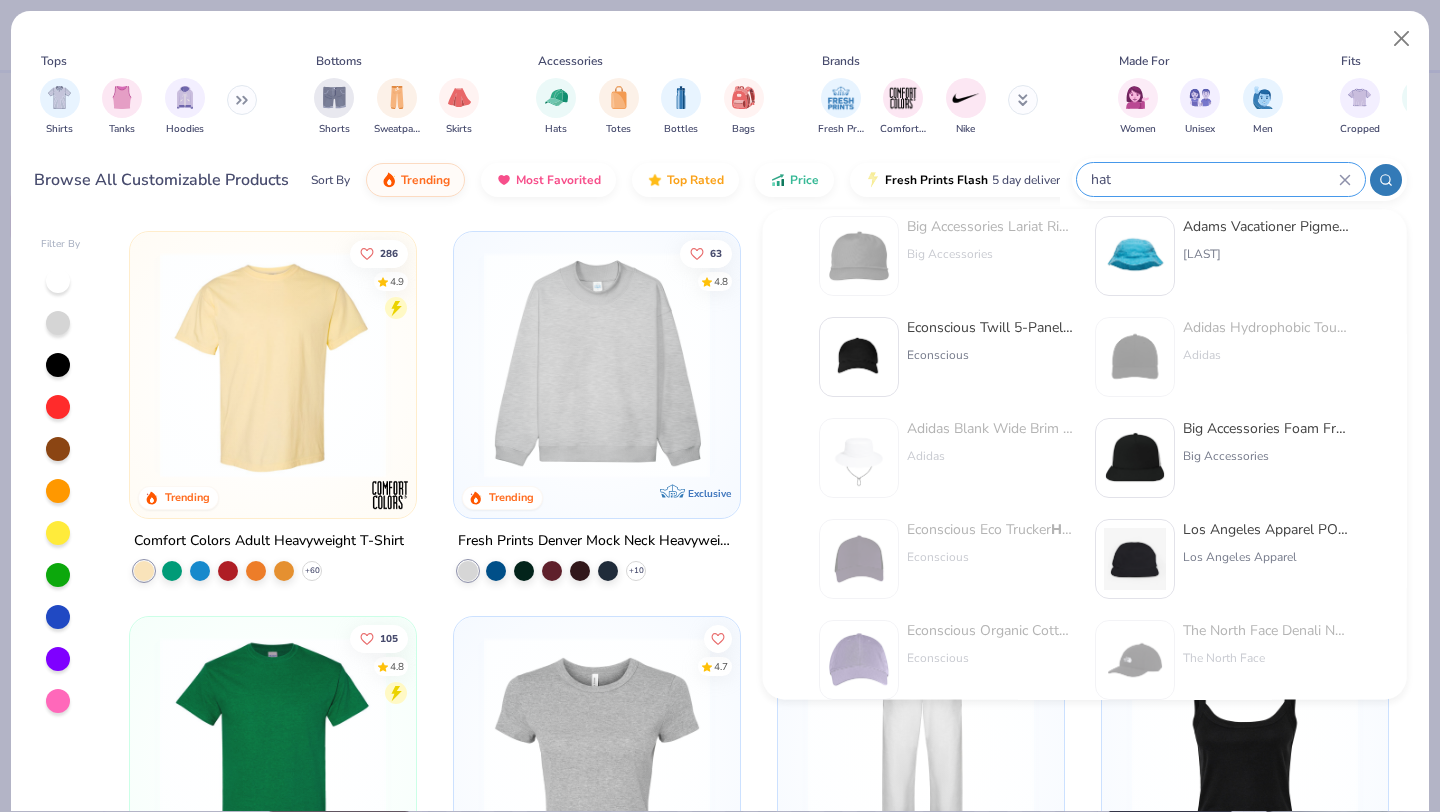 scroll, scrollTop: 221, scrollLeft: 0, axis: vertical 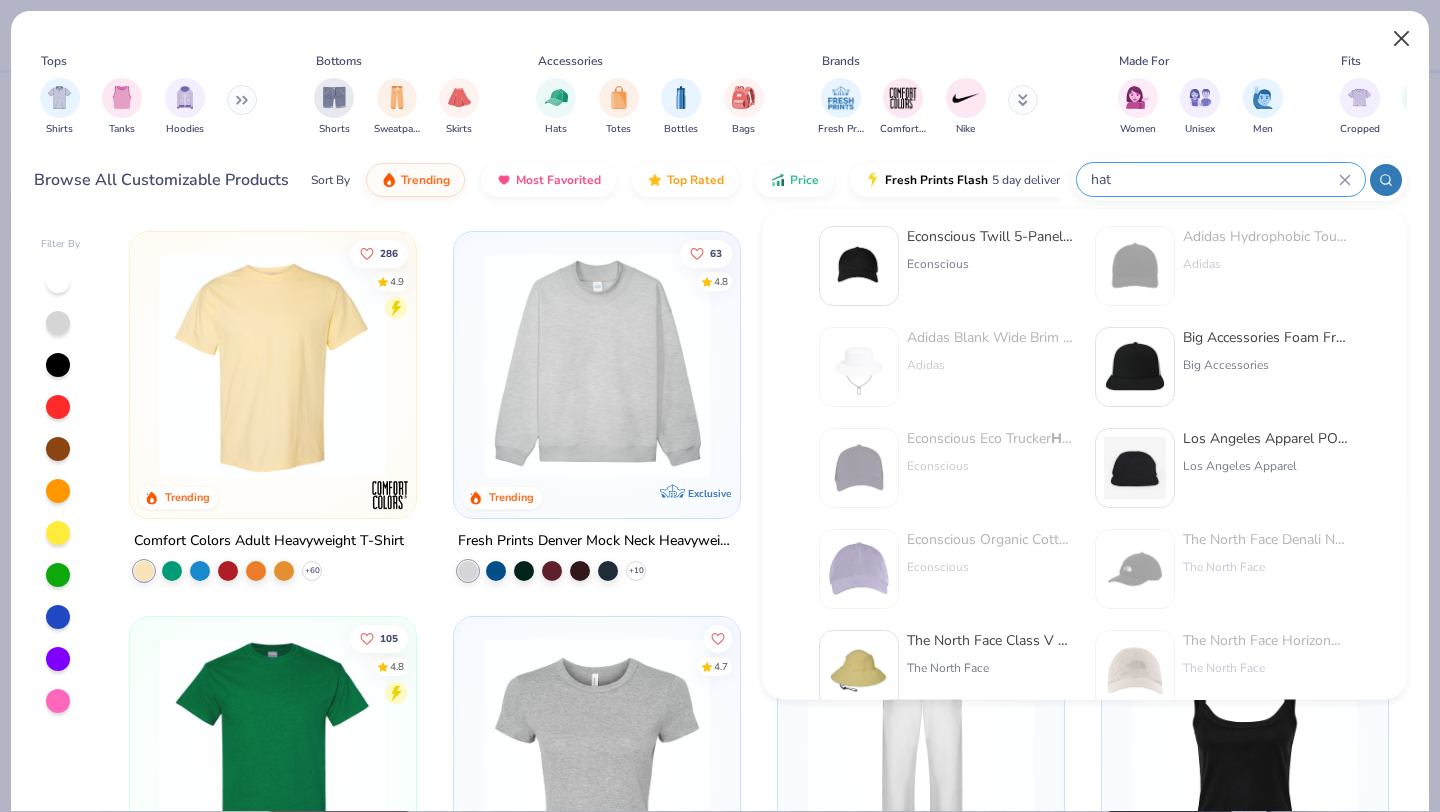 type on "hat" 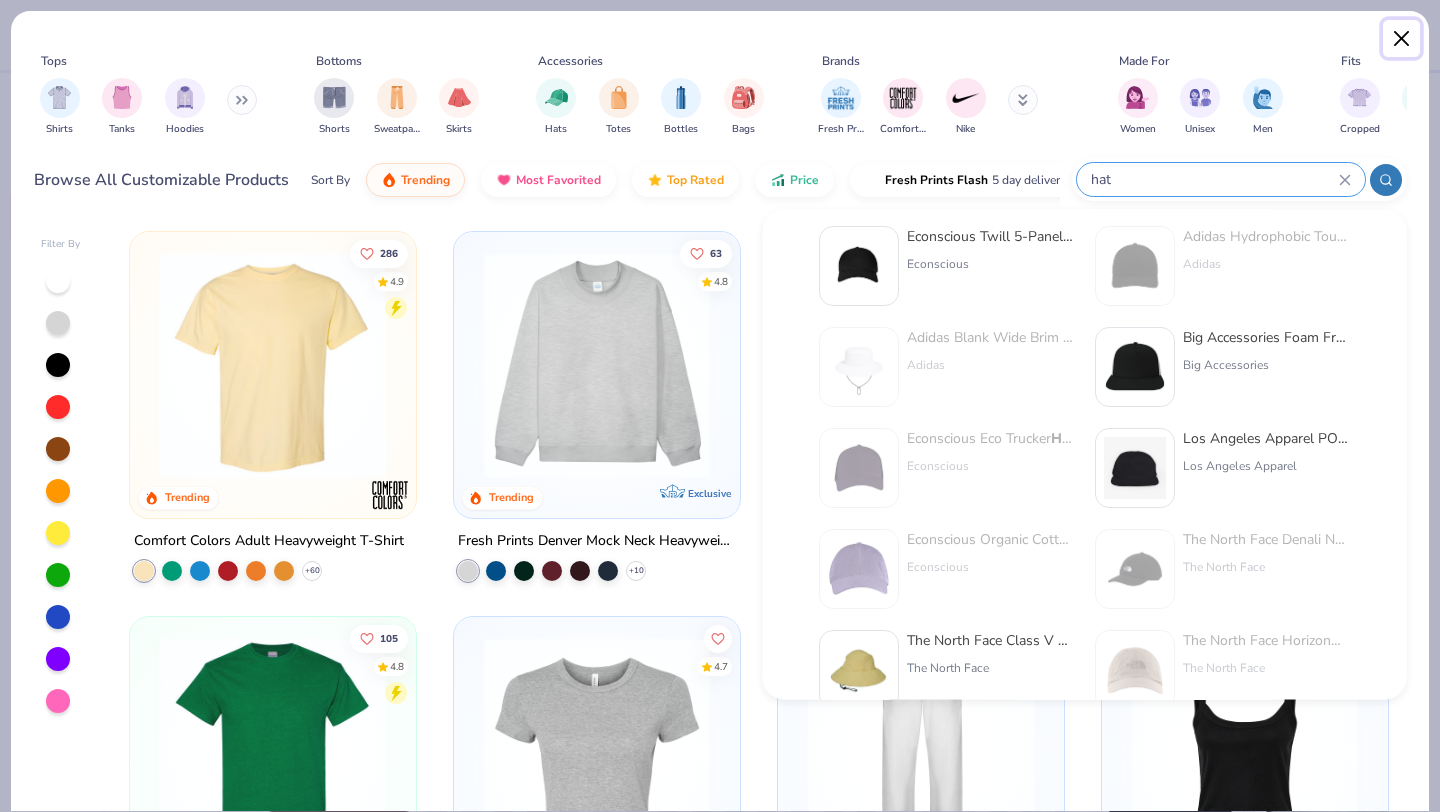 click at bounding box center (1402, 39) 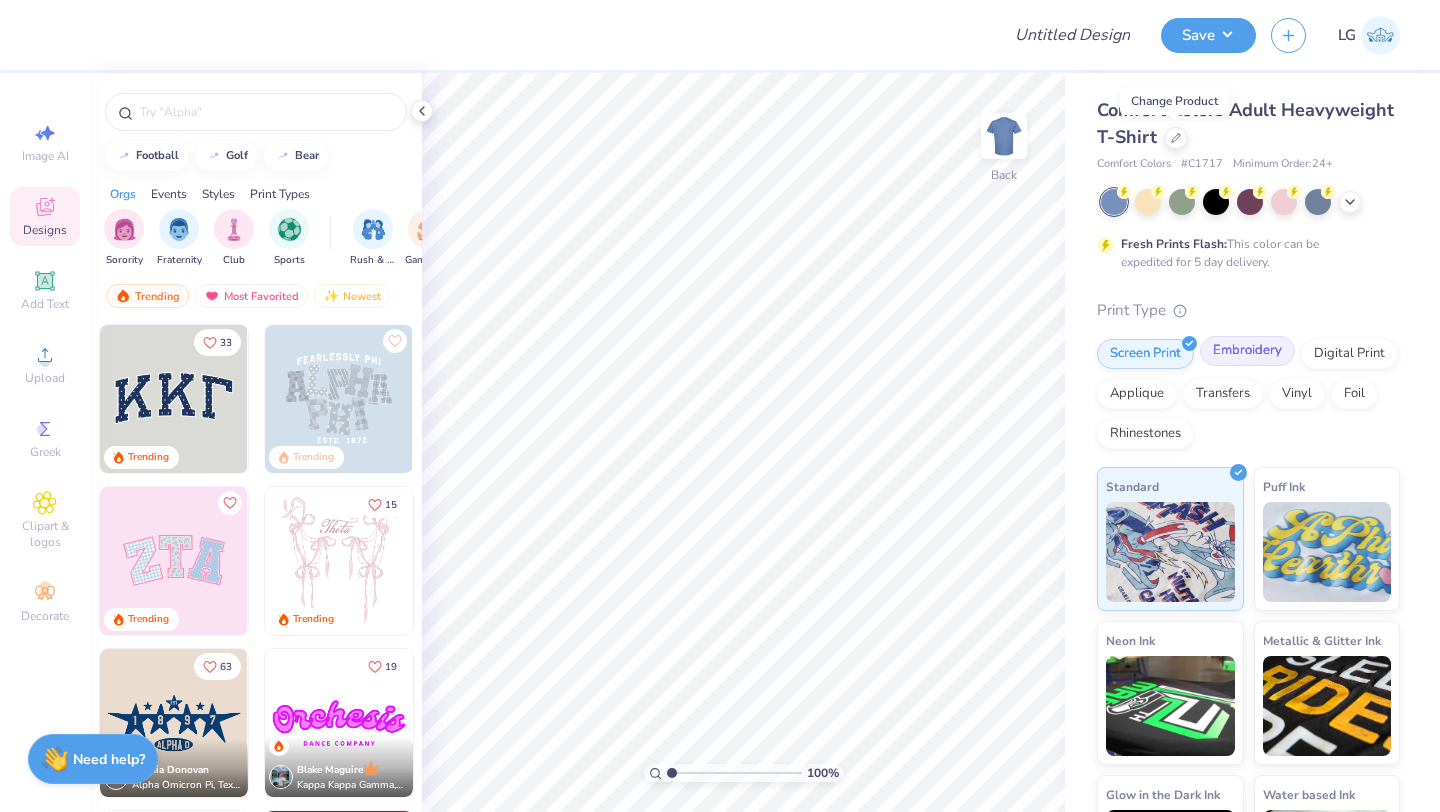 click on "Embroidery" at bounding box center (1247, 351) 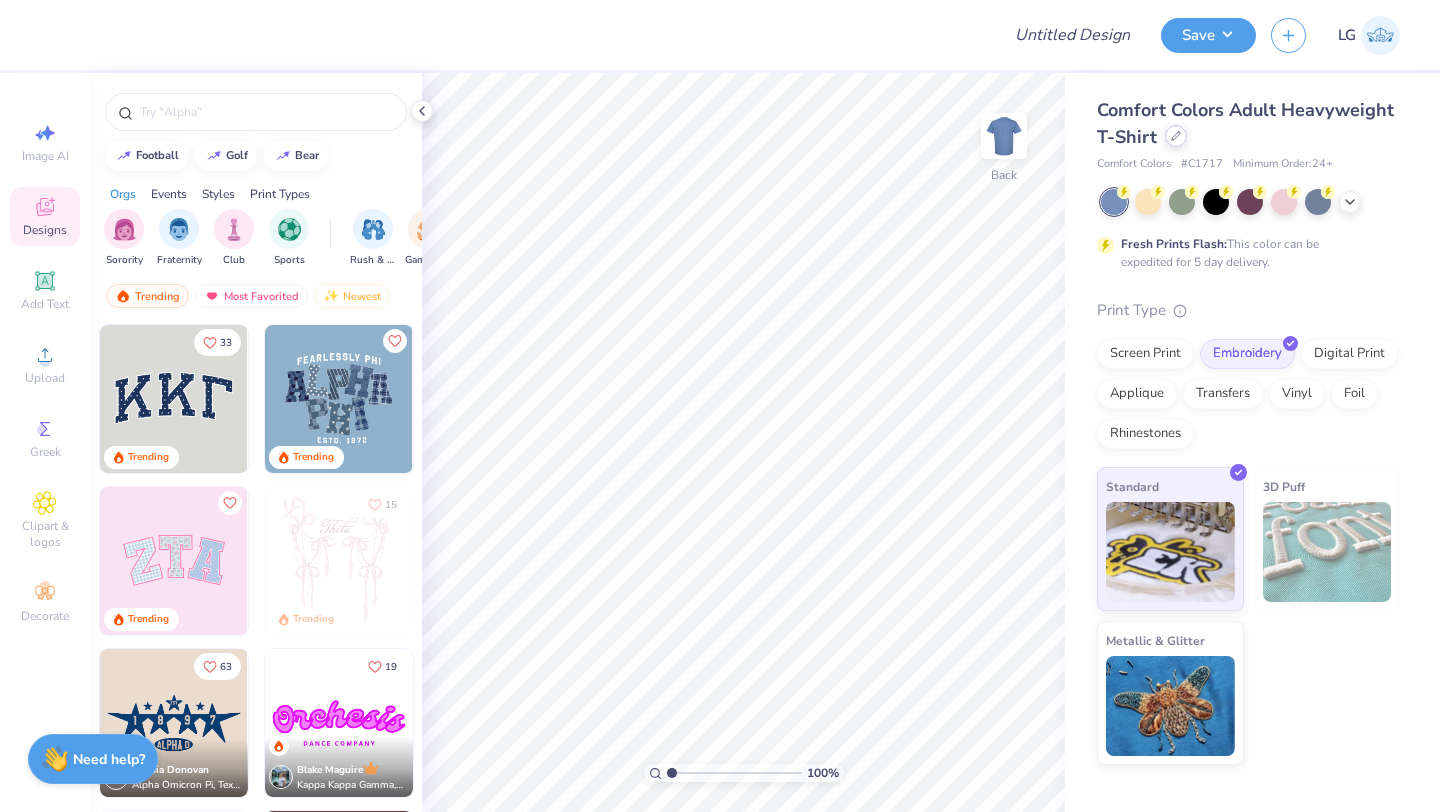 click 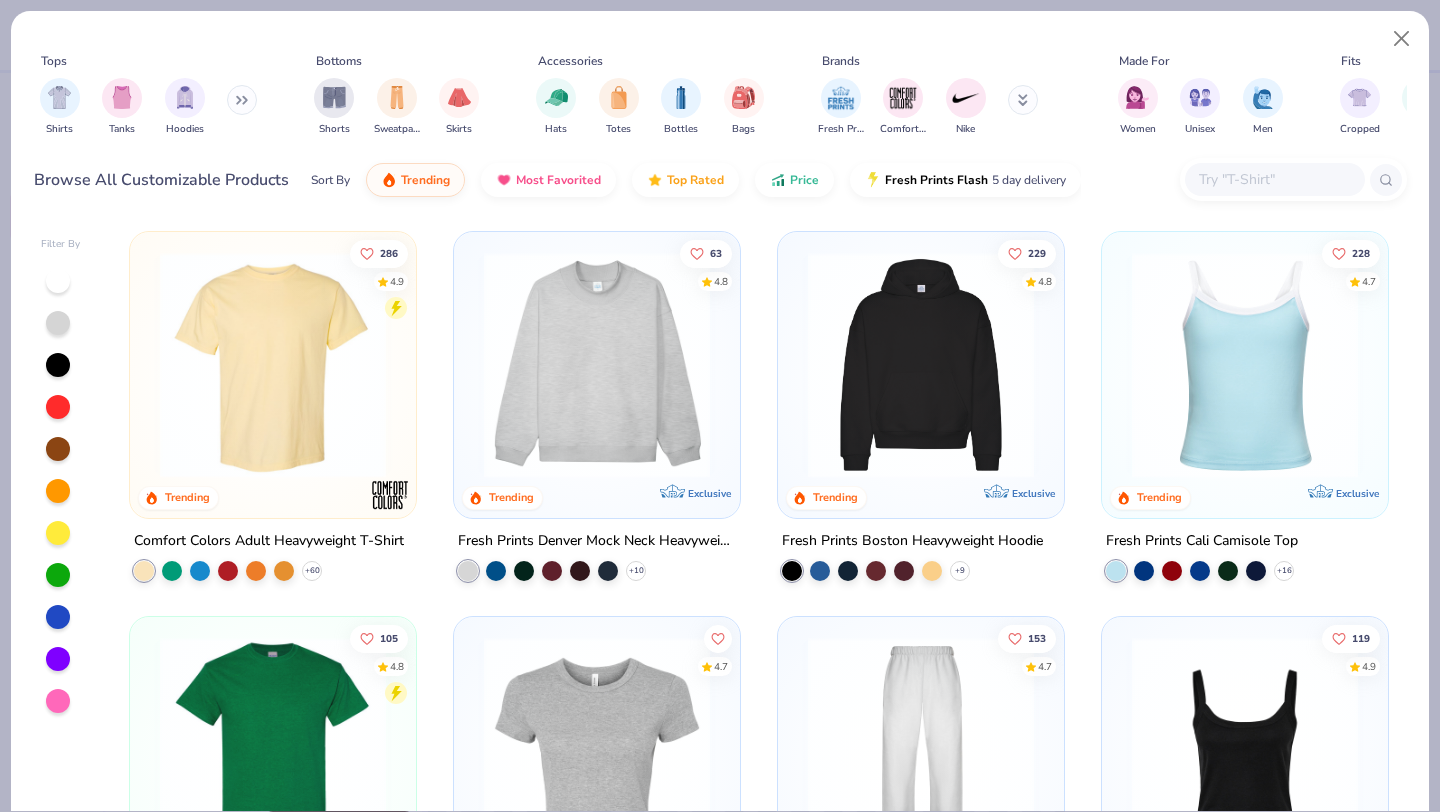 click at bounding box center (1274, 179) 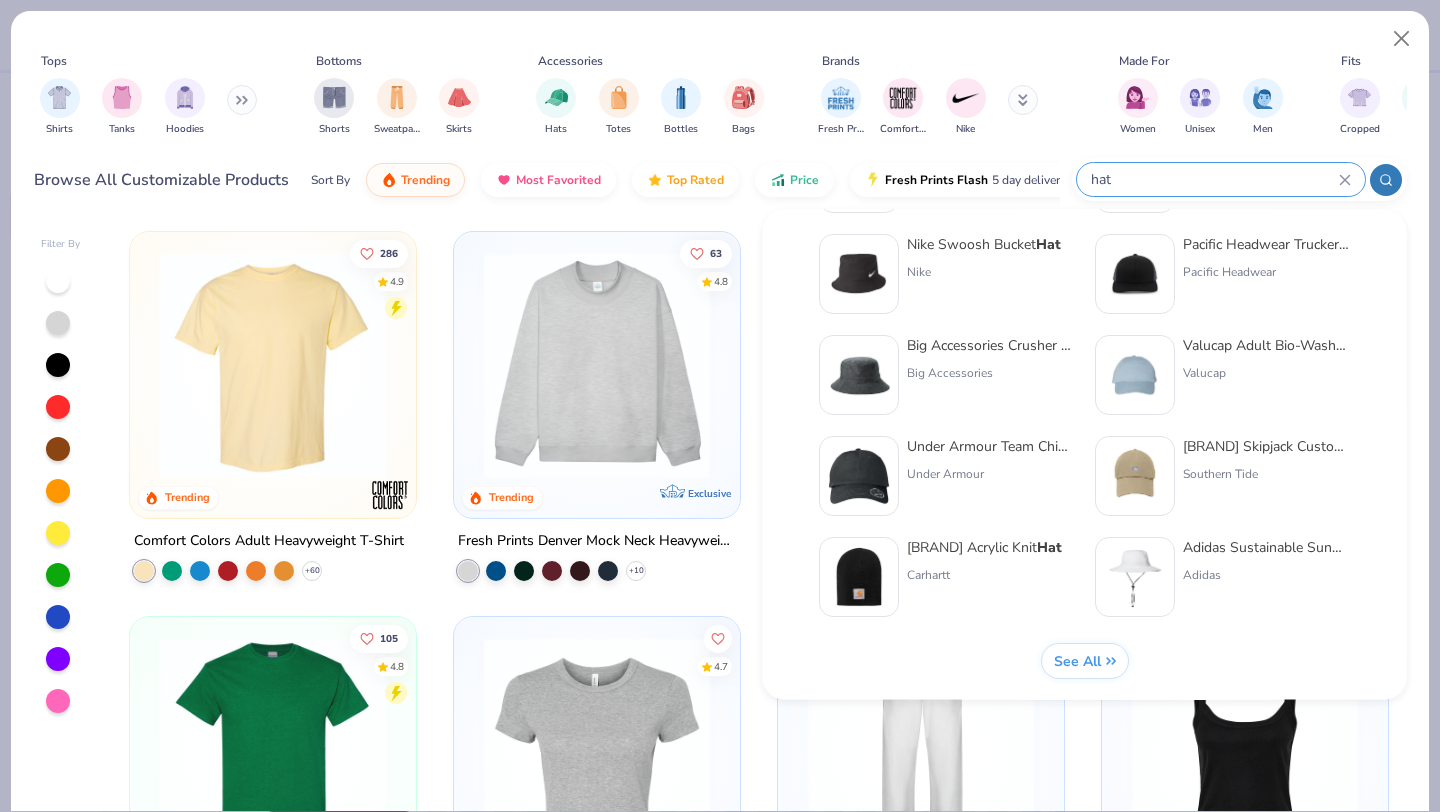 scroll, scrollTop: 821, scrollLeft: 0, axis: vertical 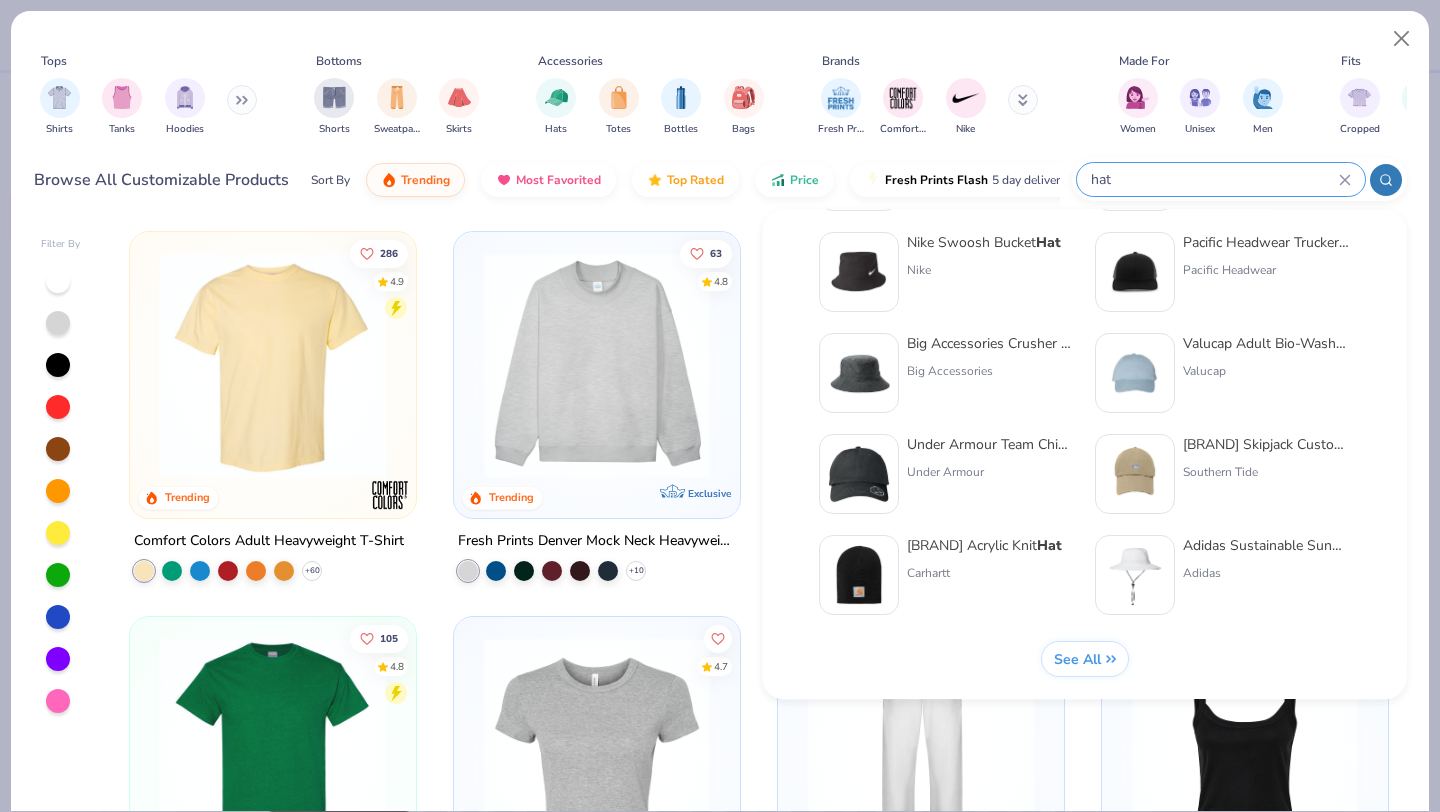 type on "hat" 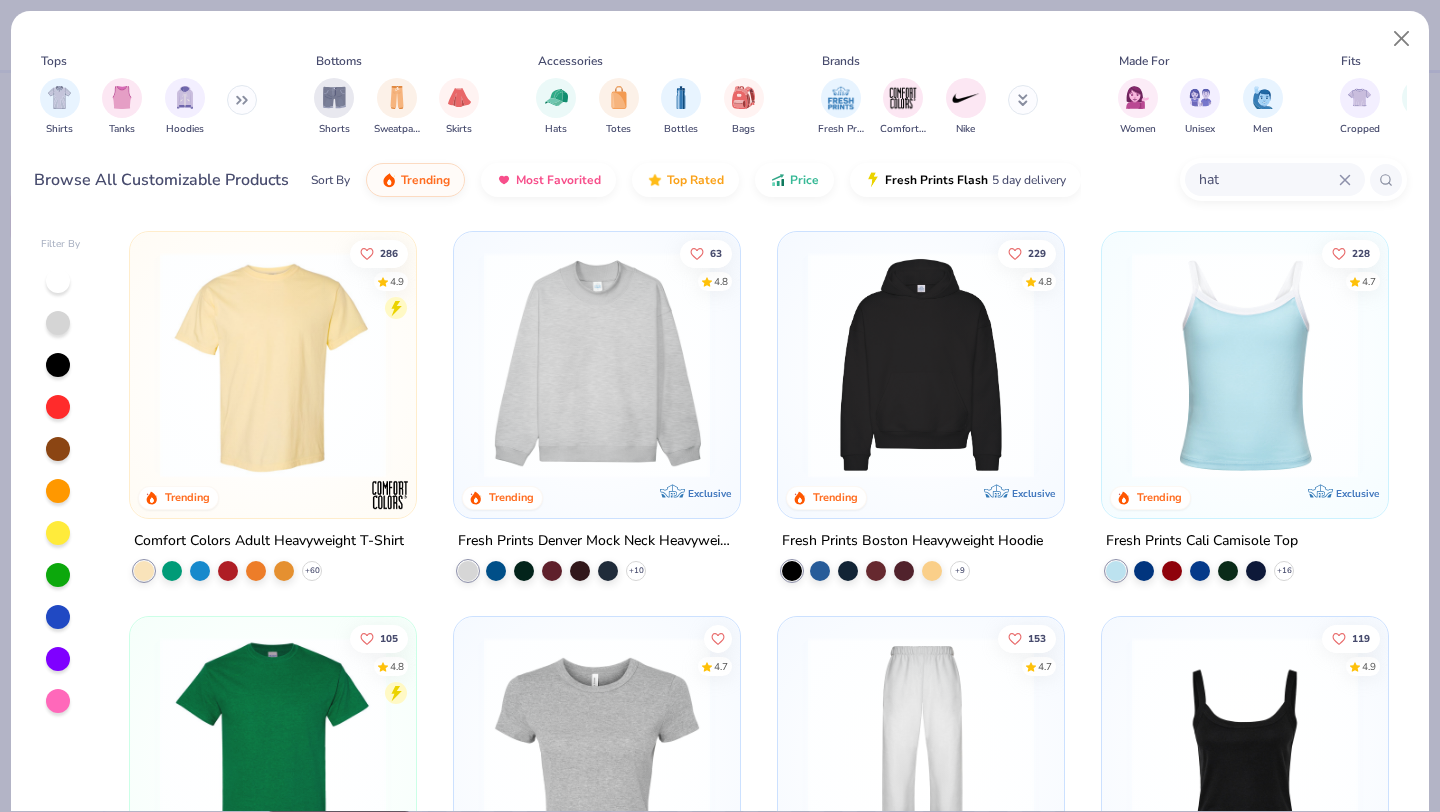 click on "See All" at bounding box center (1076, 659) 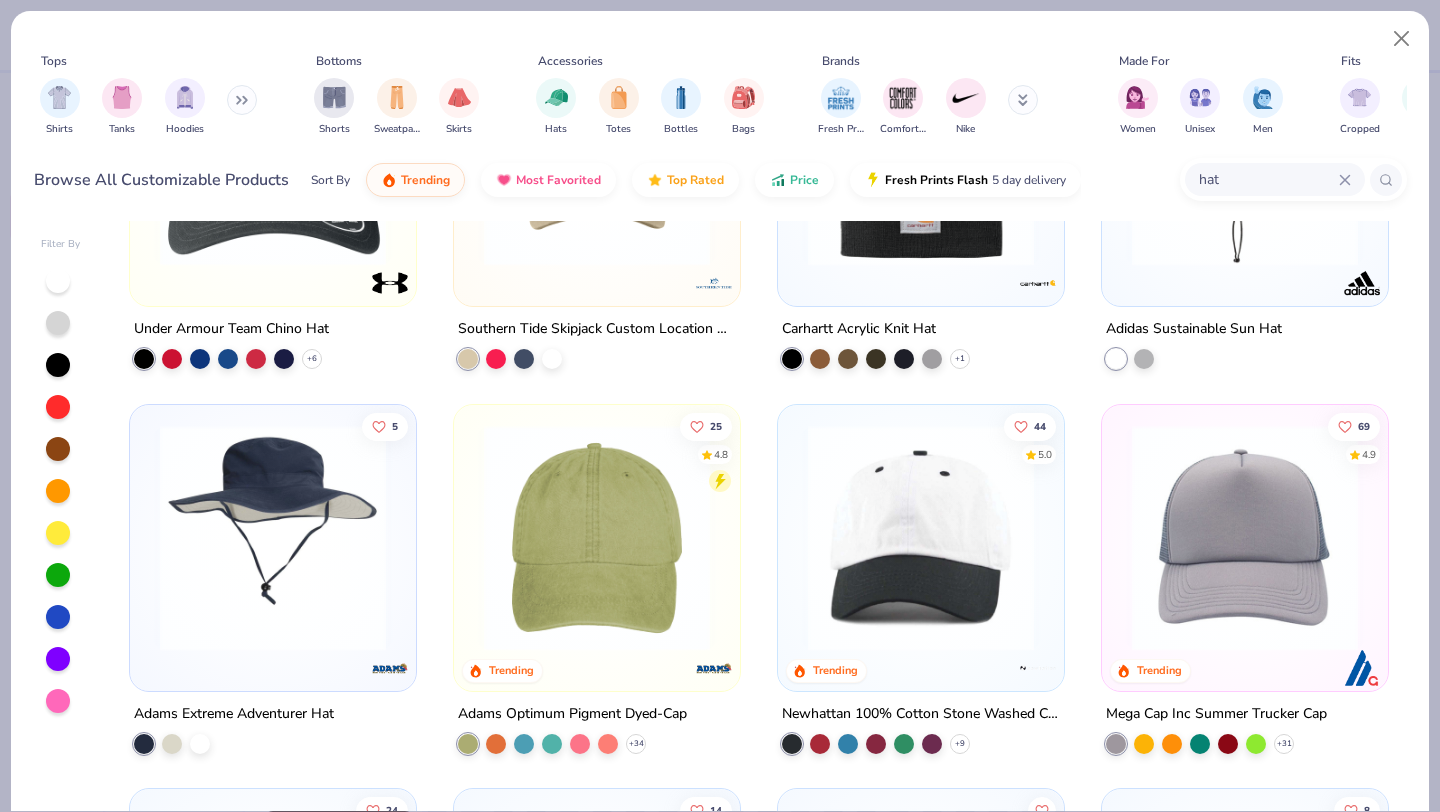 scroll, scrollTop: 2168, scrollLeft: 0, axis: vertical 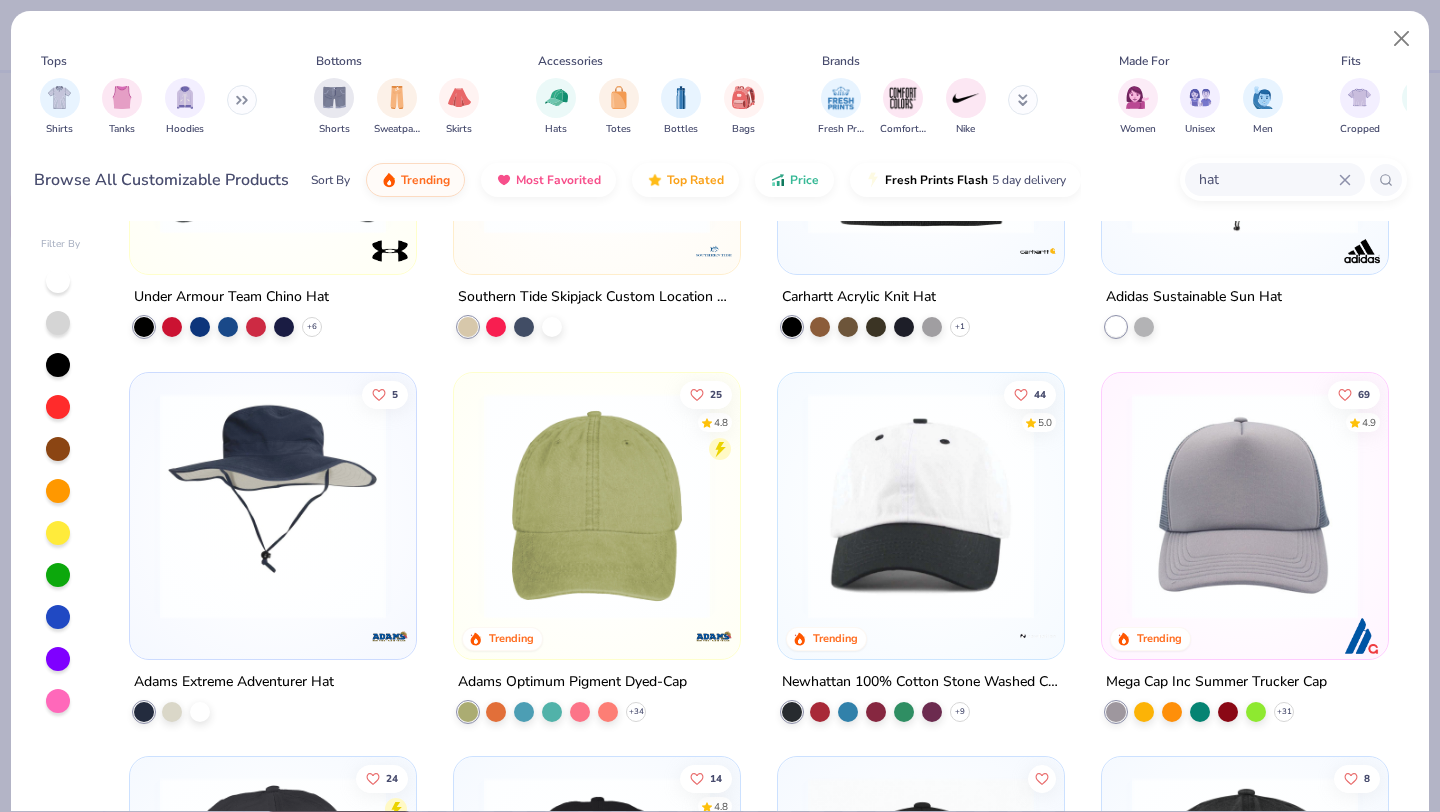 click at bounding box center (273, 505) 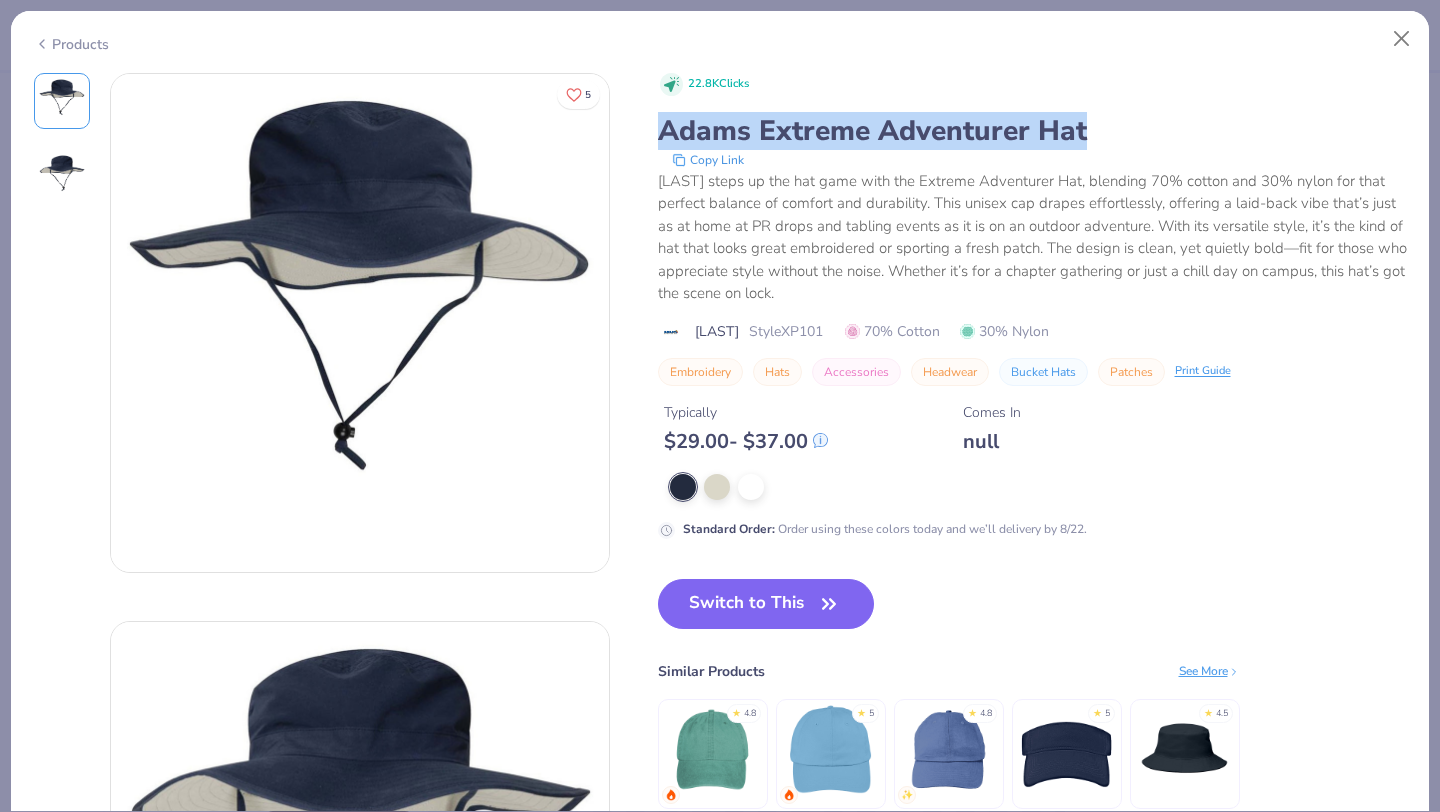 drag, startPoint x: 661, startPoint y: 128, endPoint x: 1107, endPoint y: 120, distance: 446.07175 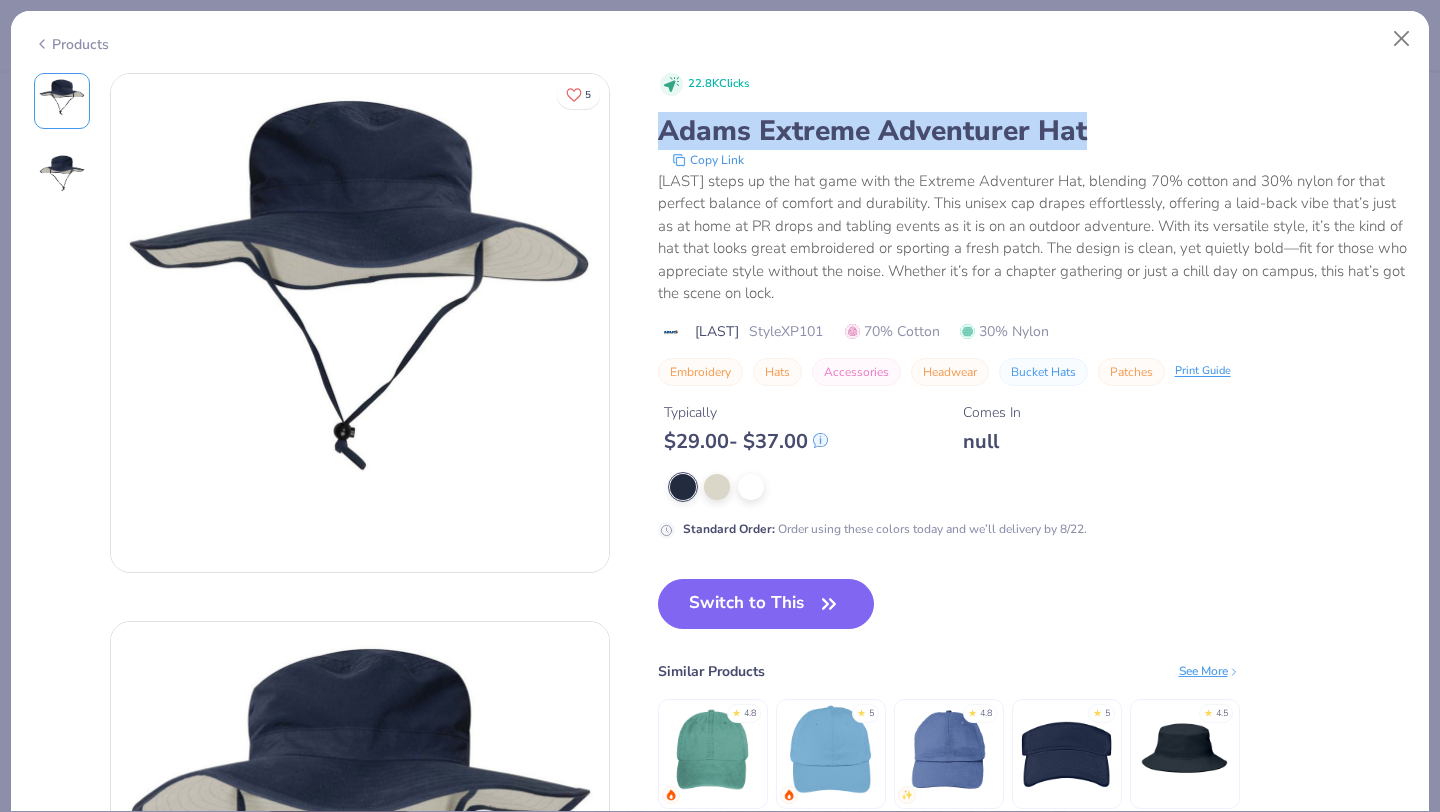 click on "Adams Extreme Adventurer Hat" at bounding box center (1032, 131) 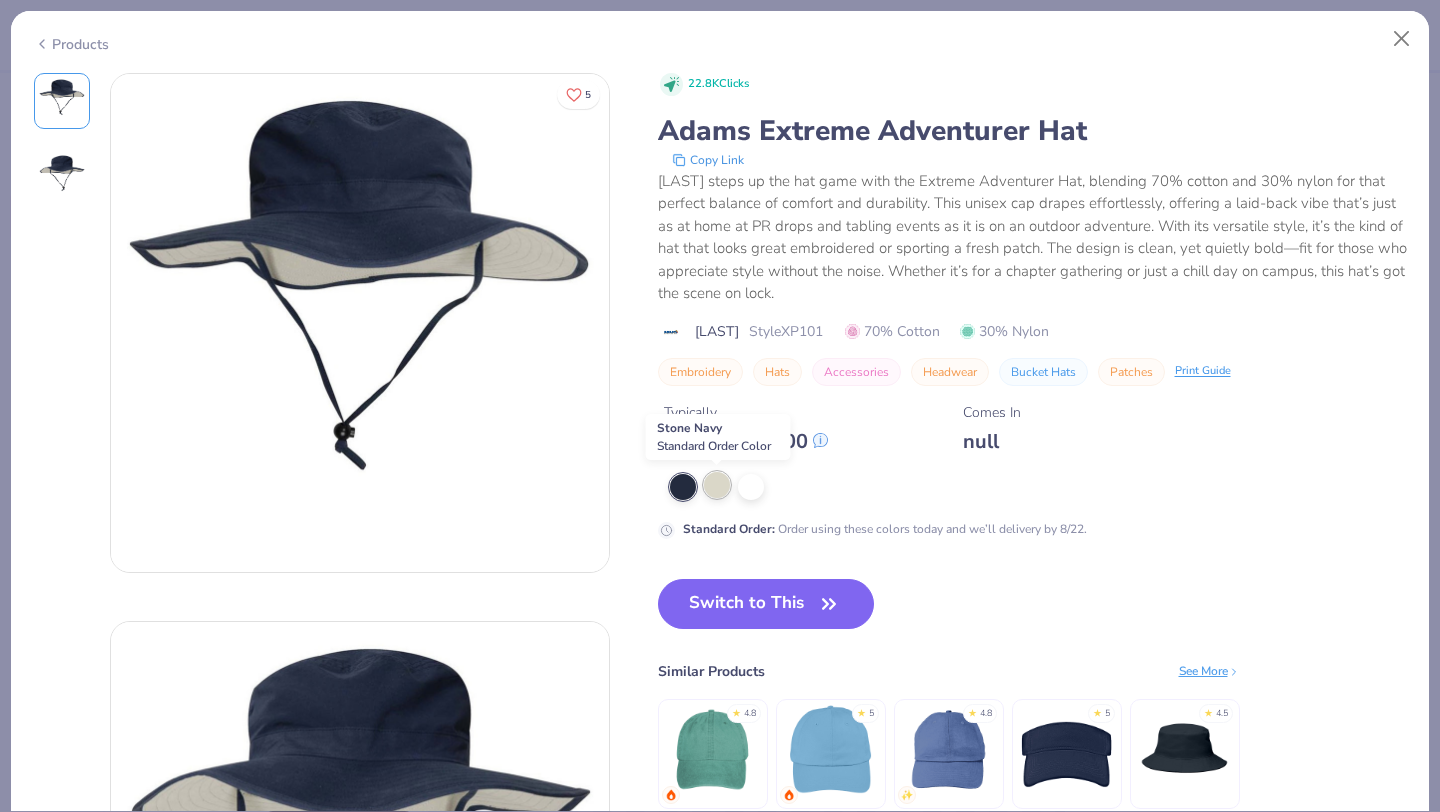 click at bounding box center [717, 485] 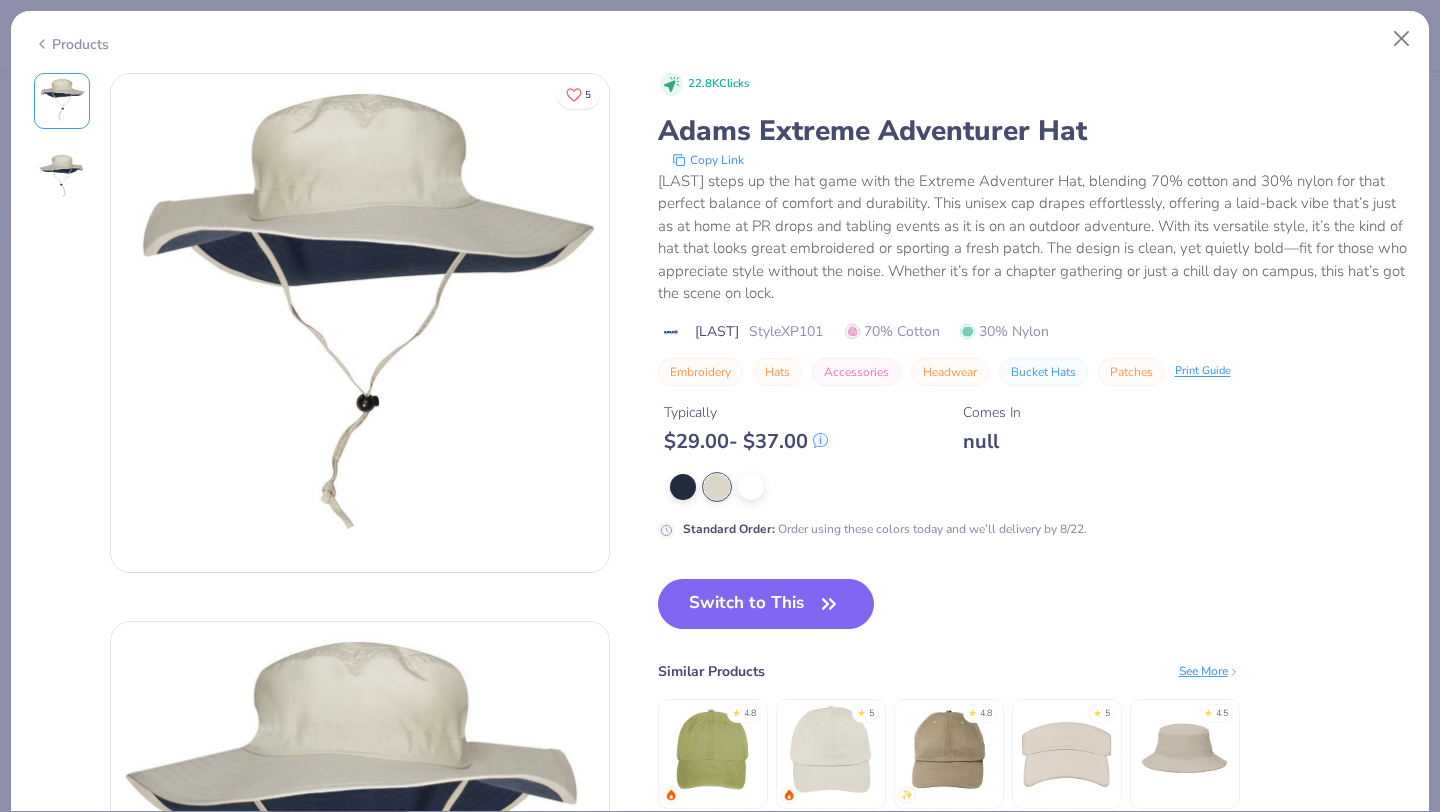click on "Switch to This" at bounding box center [766, 604] 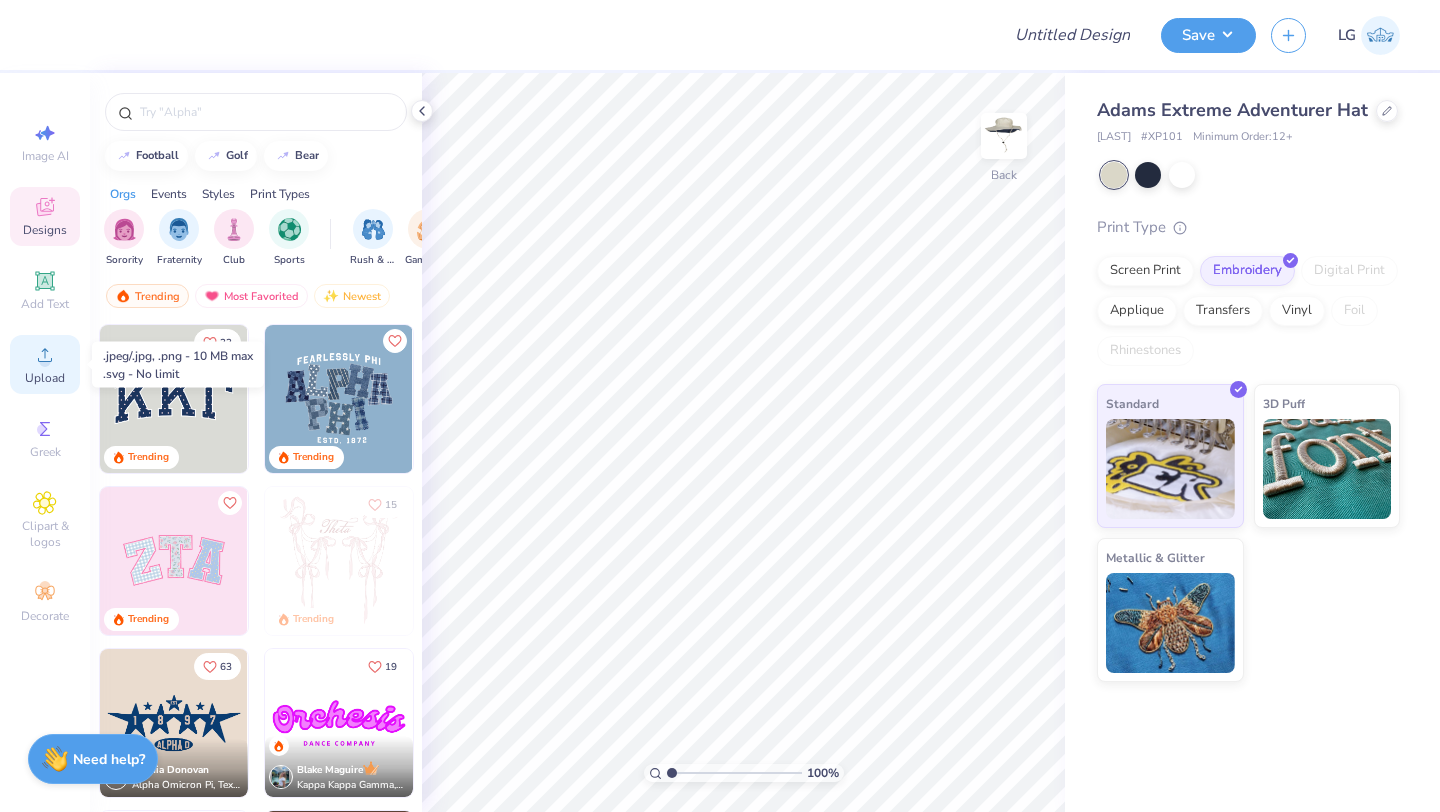 click 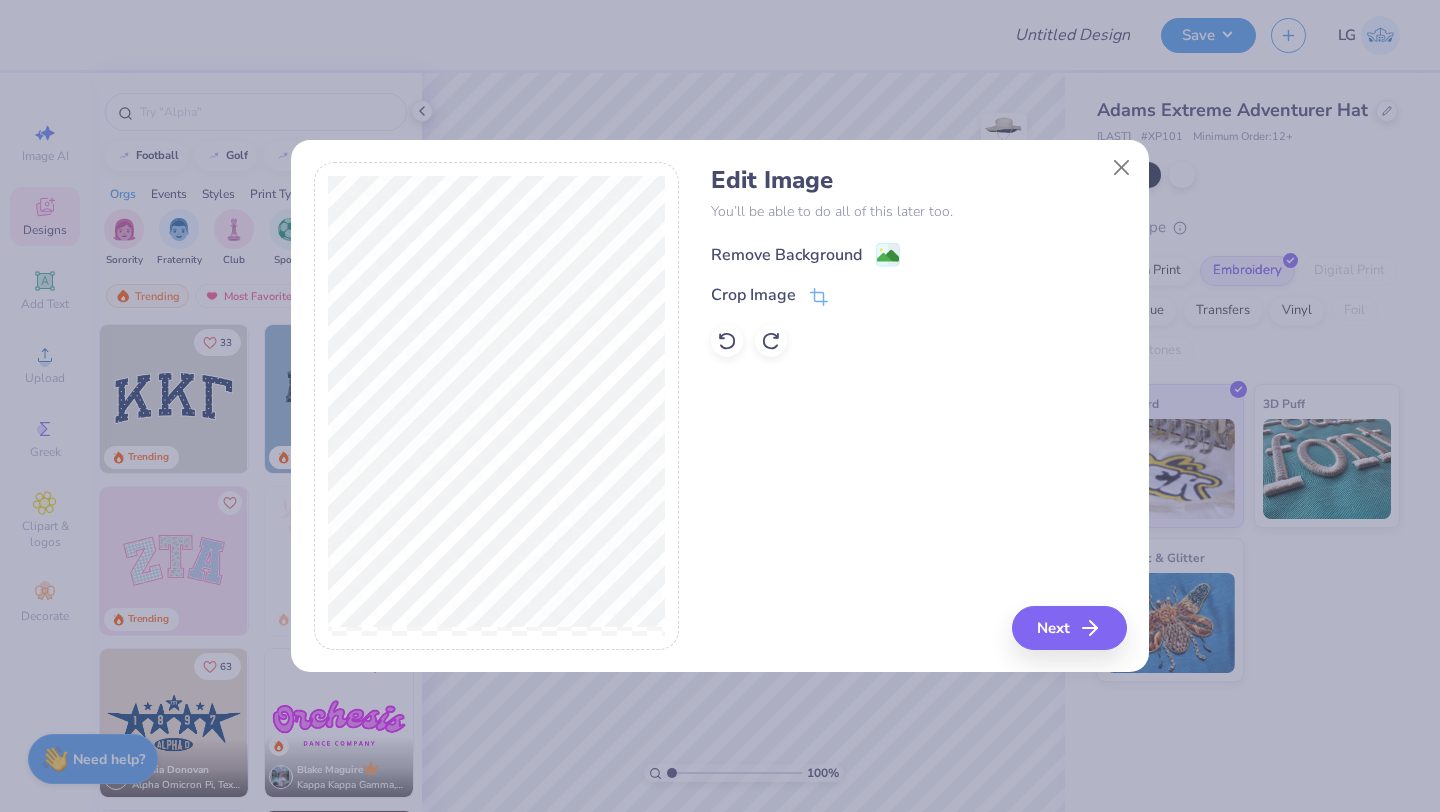 click on "Remove Background" at bounding box center [786, 255] 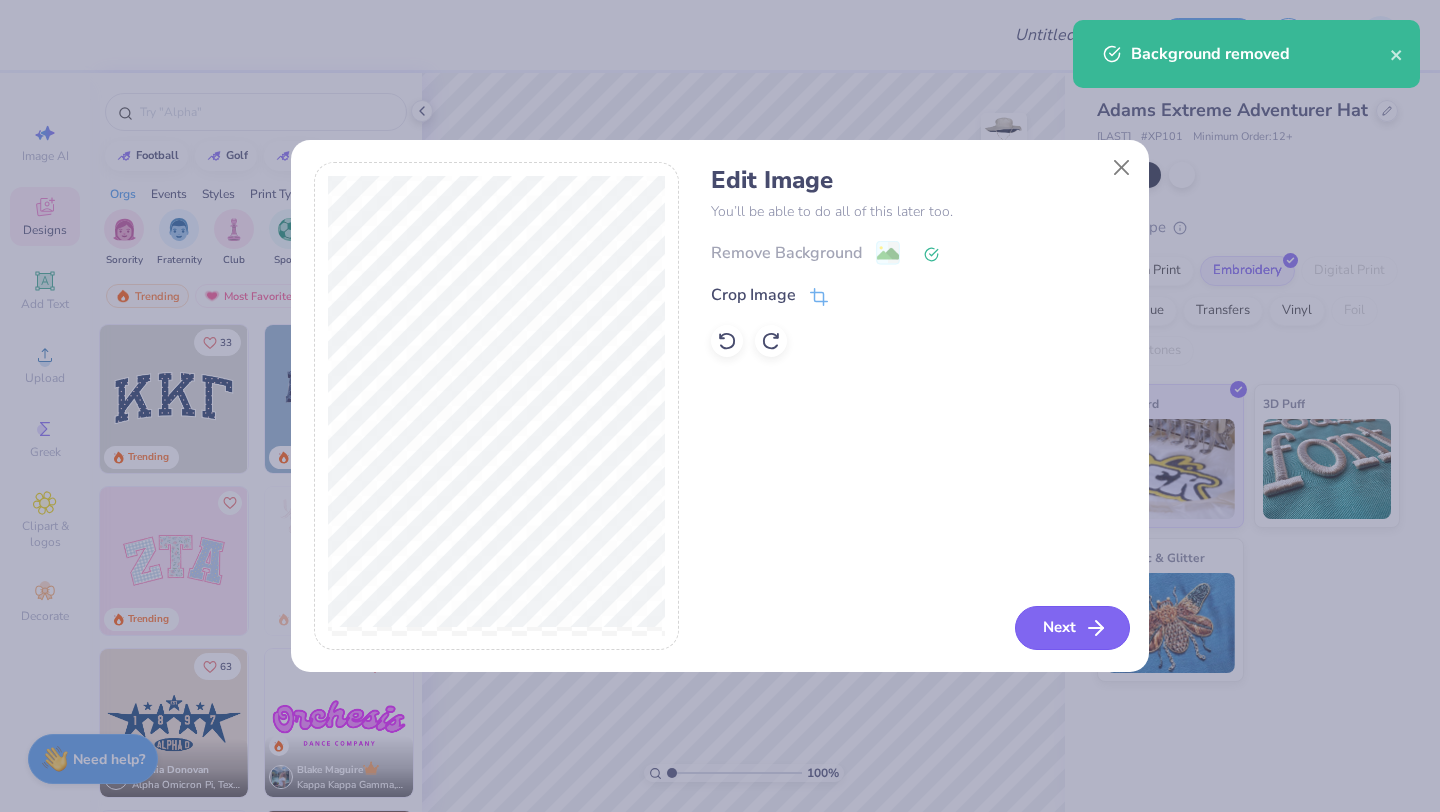 click on "Next" at bounding box center [1072, 628] 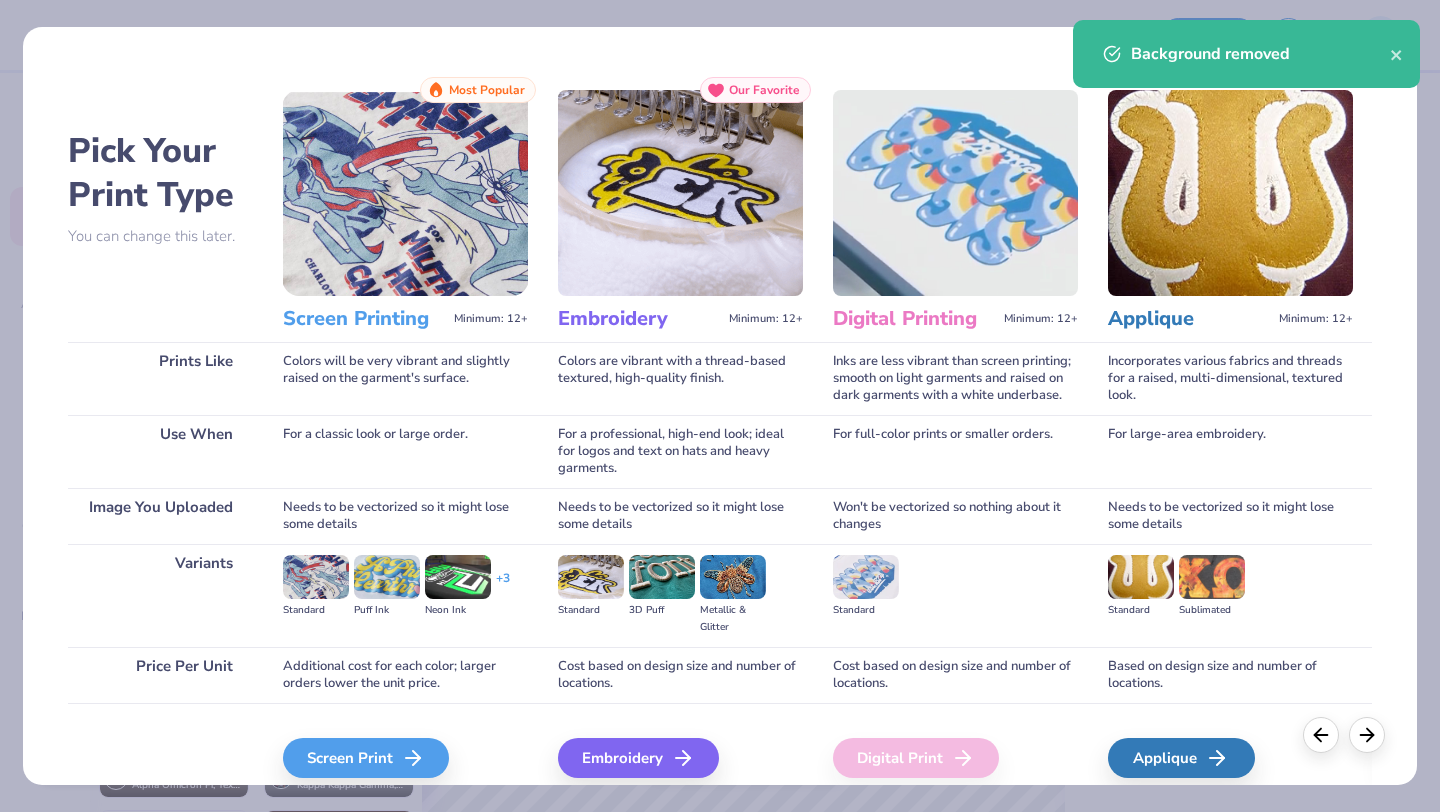 scroll, scrollTop: 85, scrollLeft: 0, axis: vertical 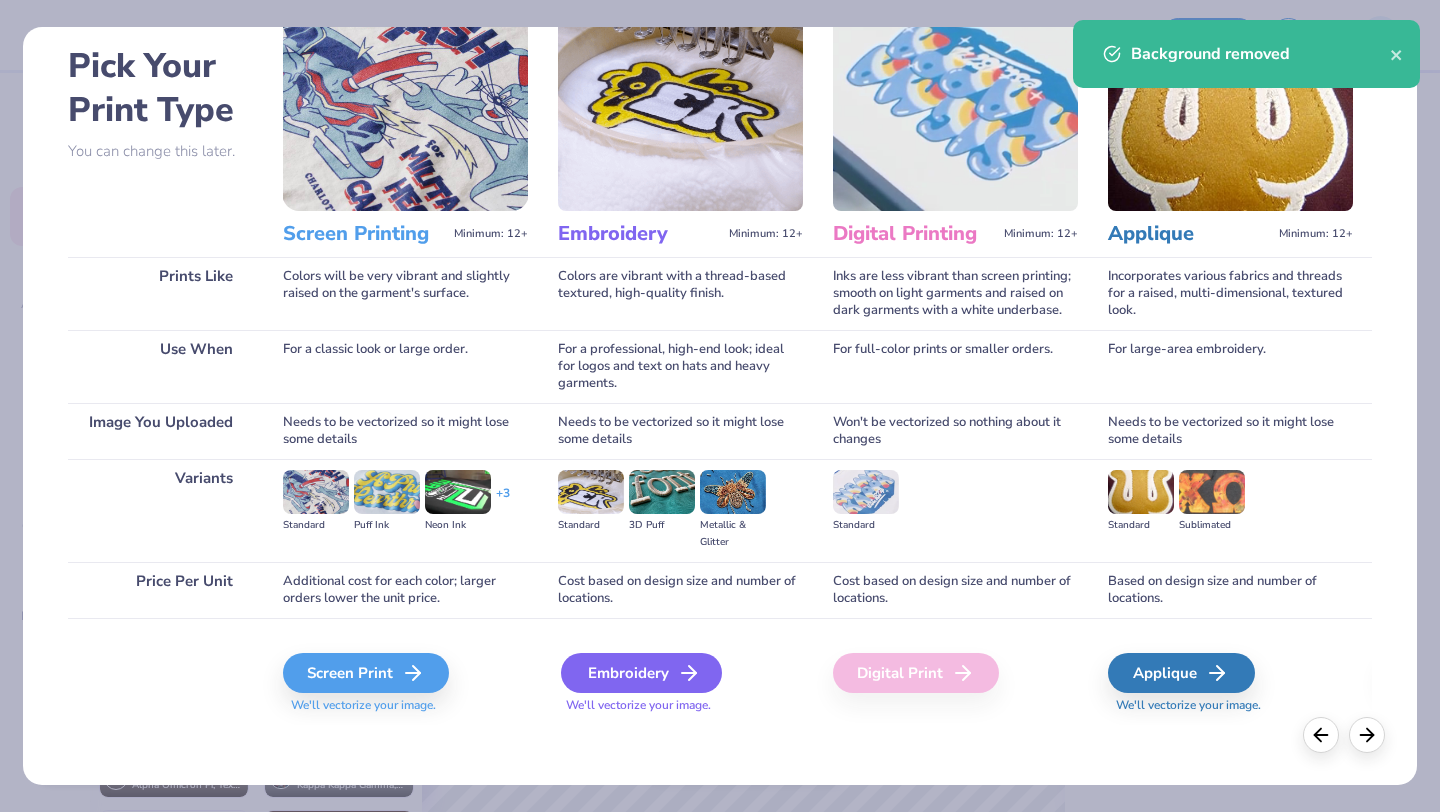 click on "Embroidery" at bounding box center [641, 673] 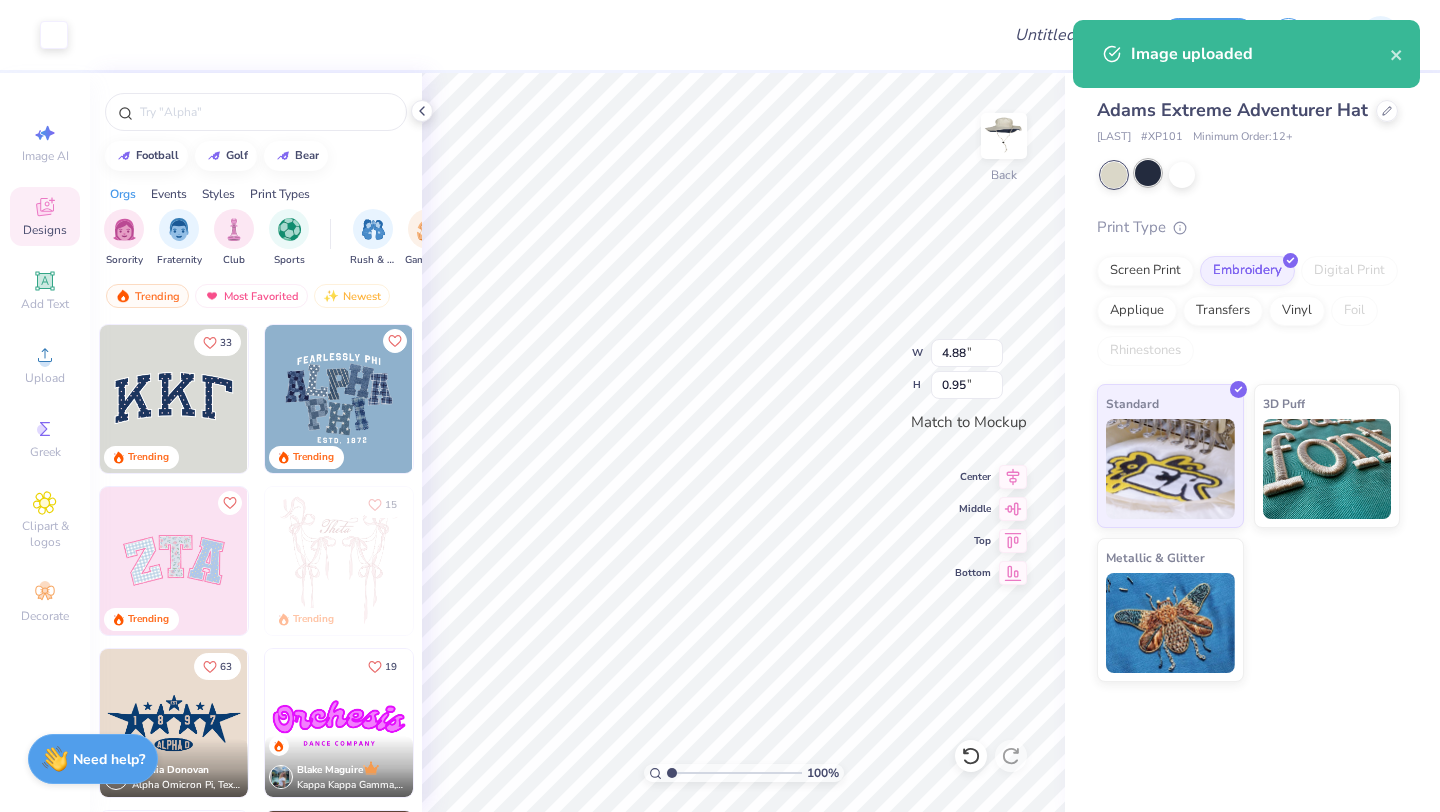click at bounding box center (1148, 173) 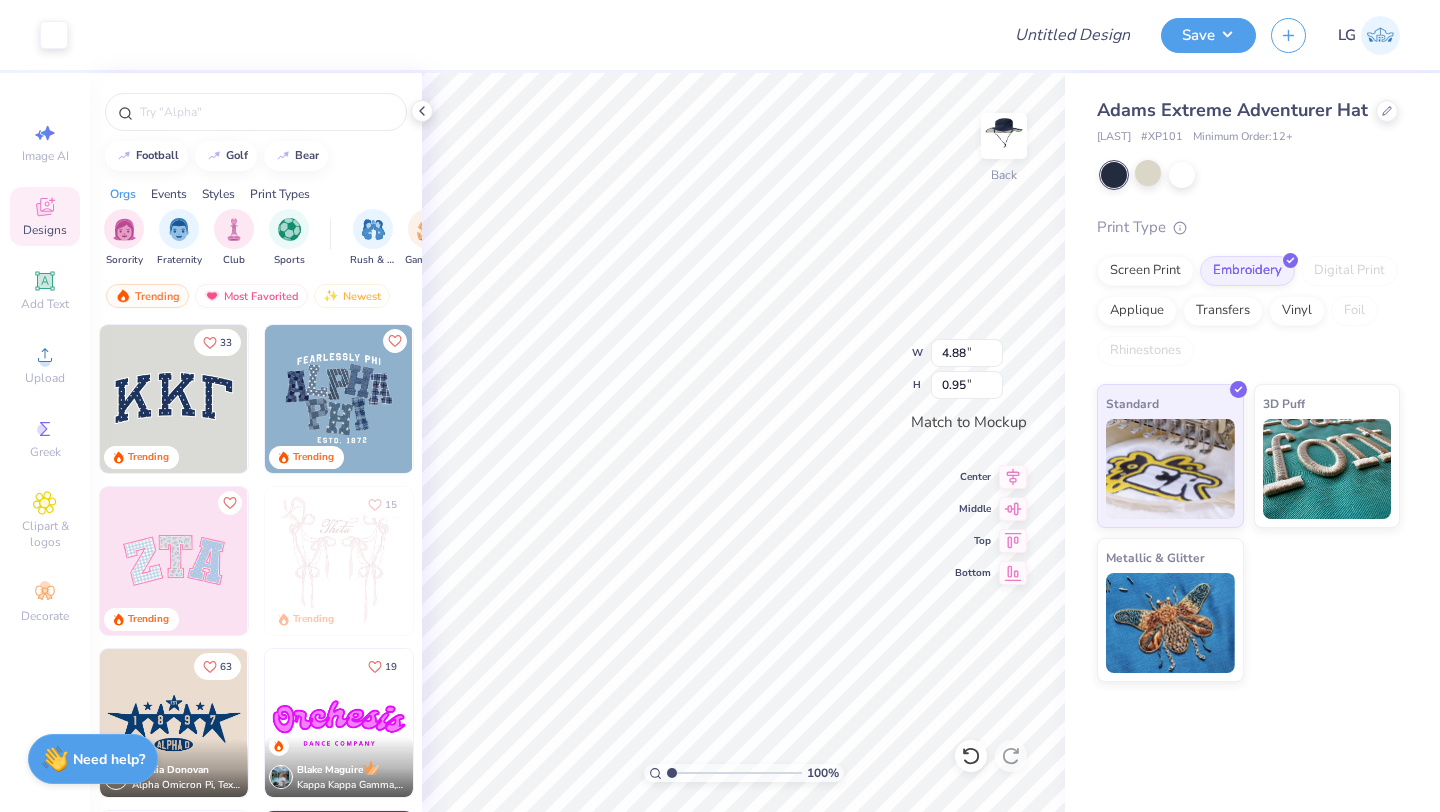type on "4.40" 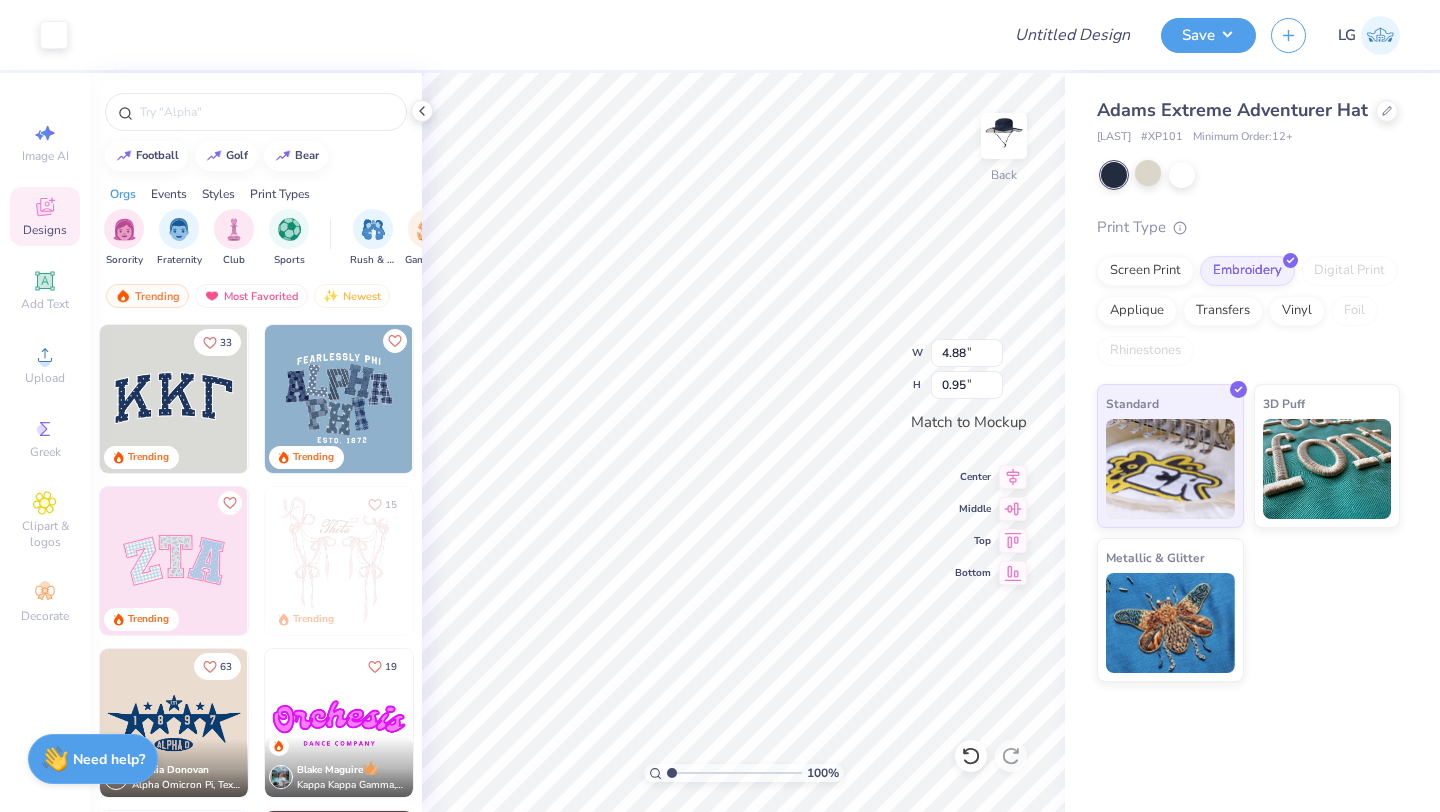 type on "0.86" 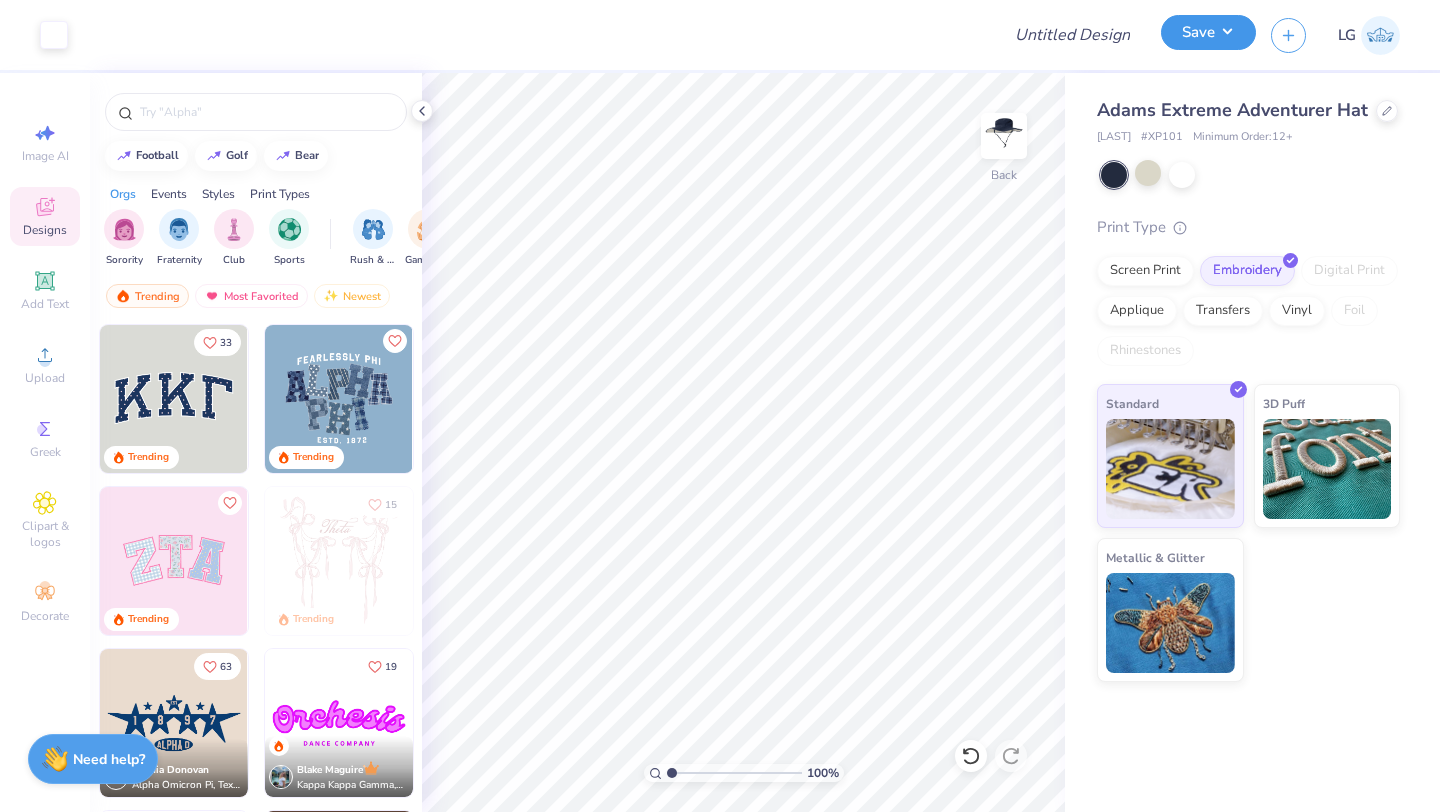 click on "Save" at bounding box center (1208, 32) 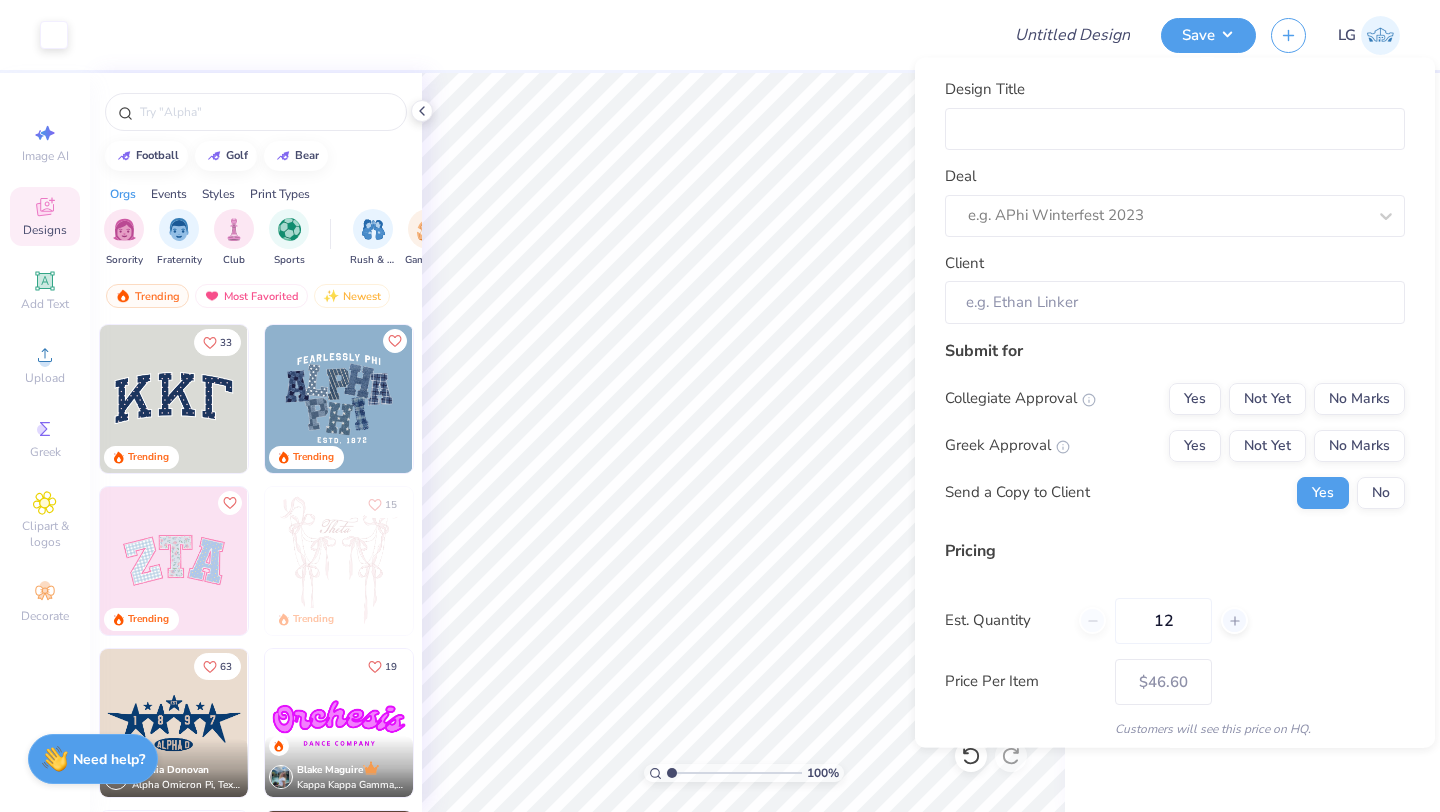 click on "Deal e.g. APhi Winterfest 2023" at bounding box center [1175, 201] 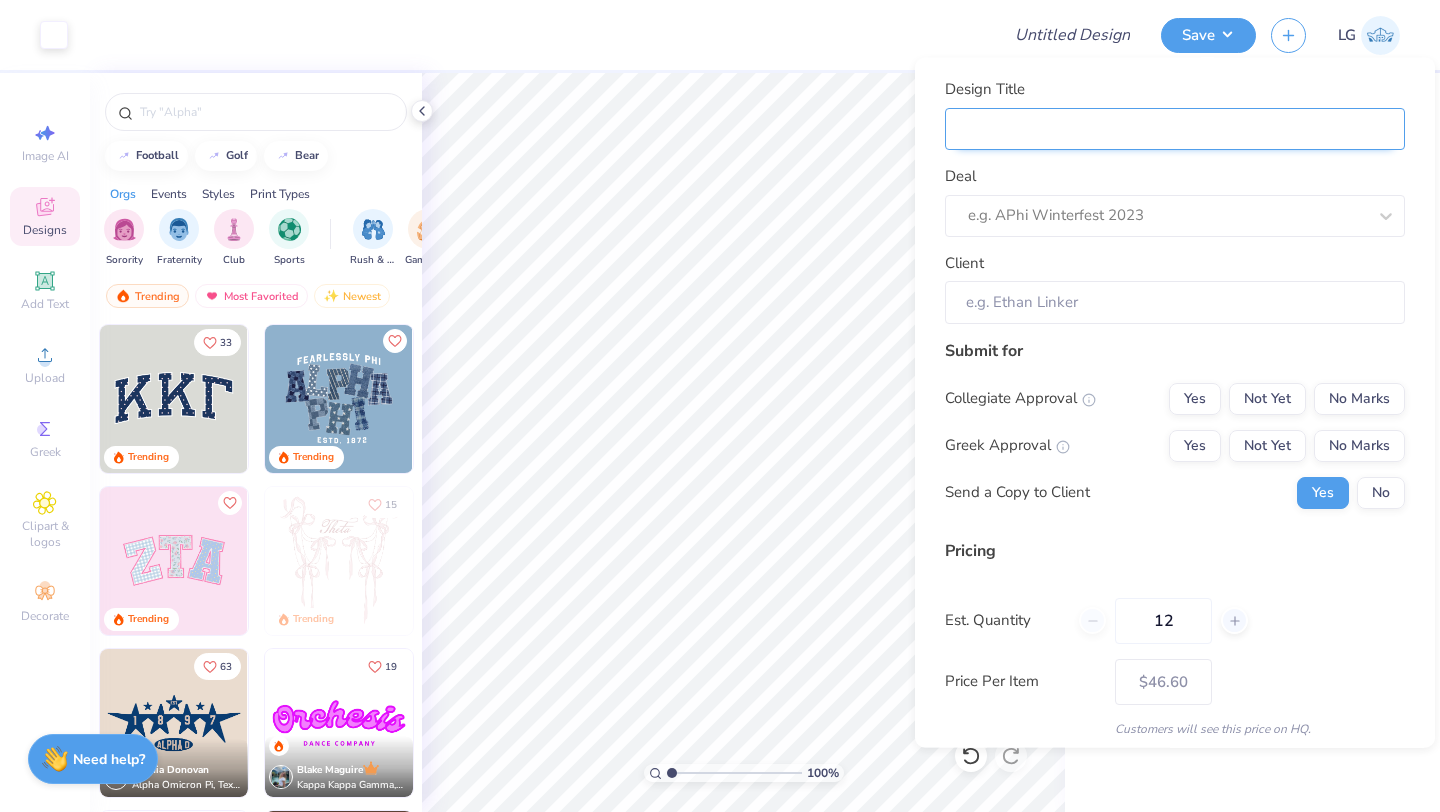 click on "Design Title" at bounding box center (1175, 128) 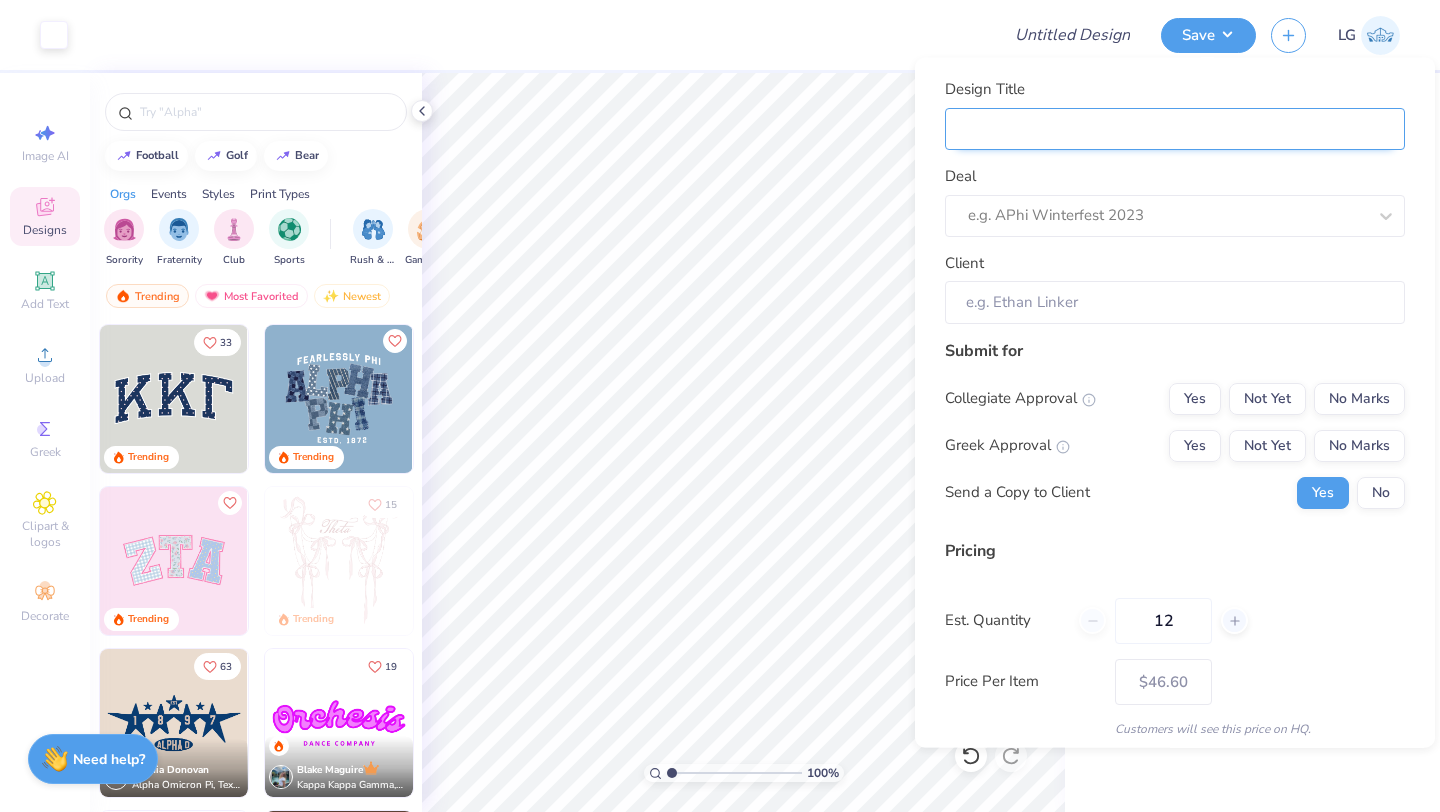 type on "C" 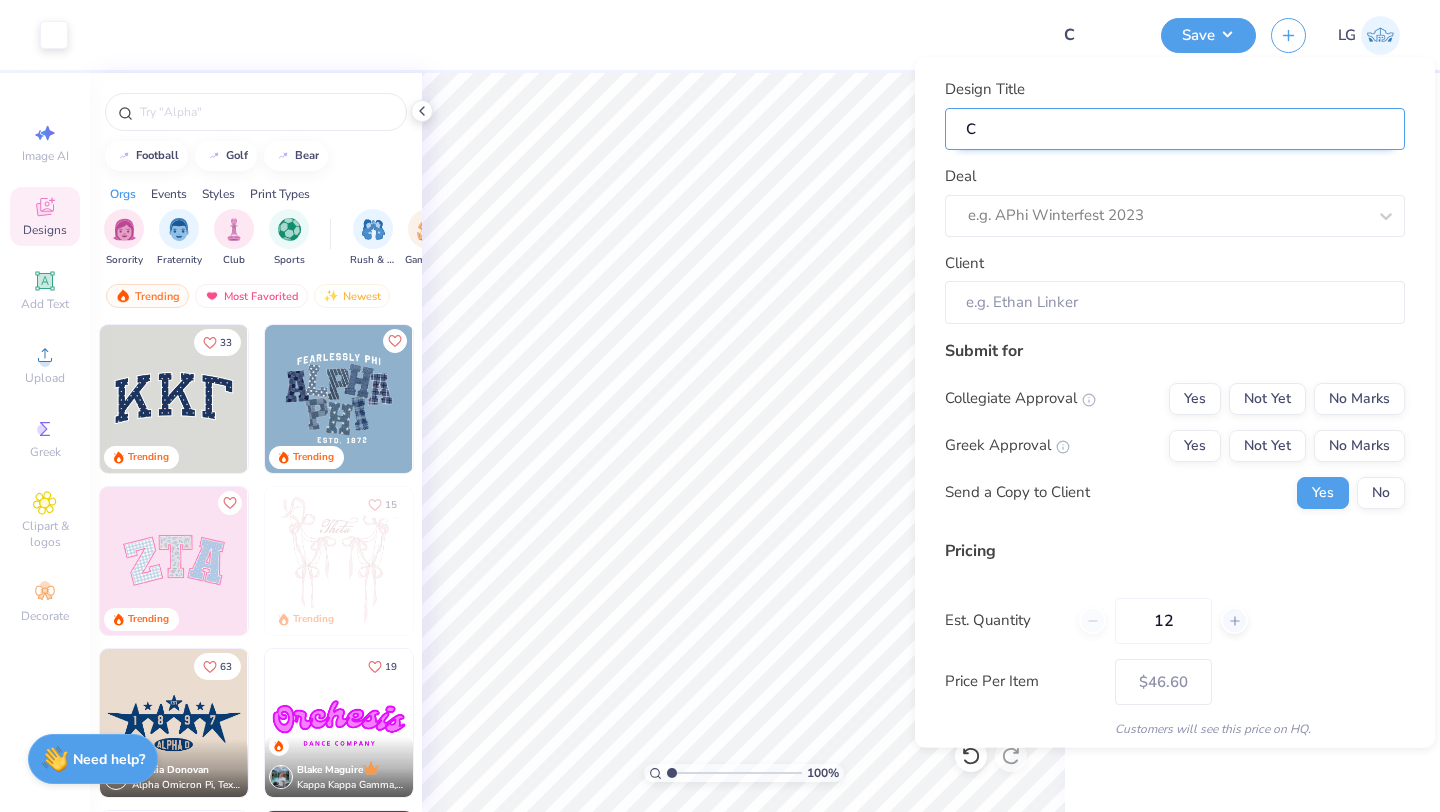 type on "CP" 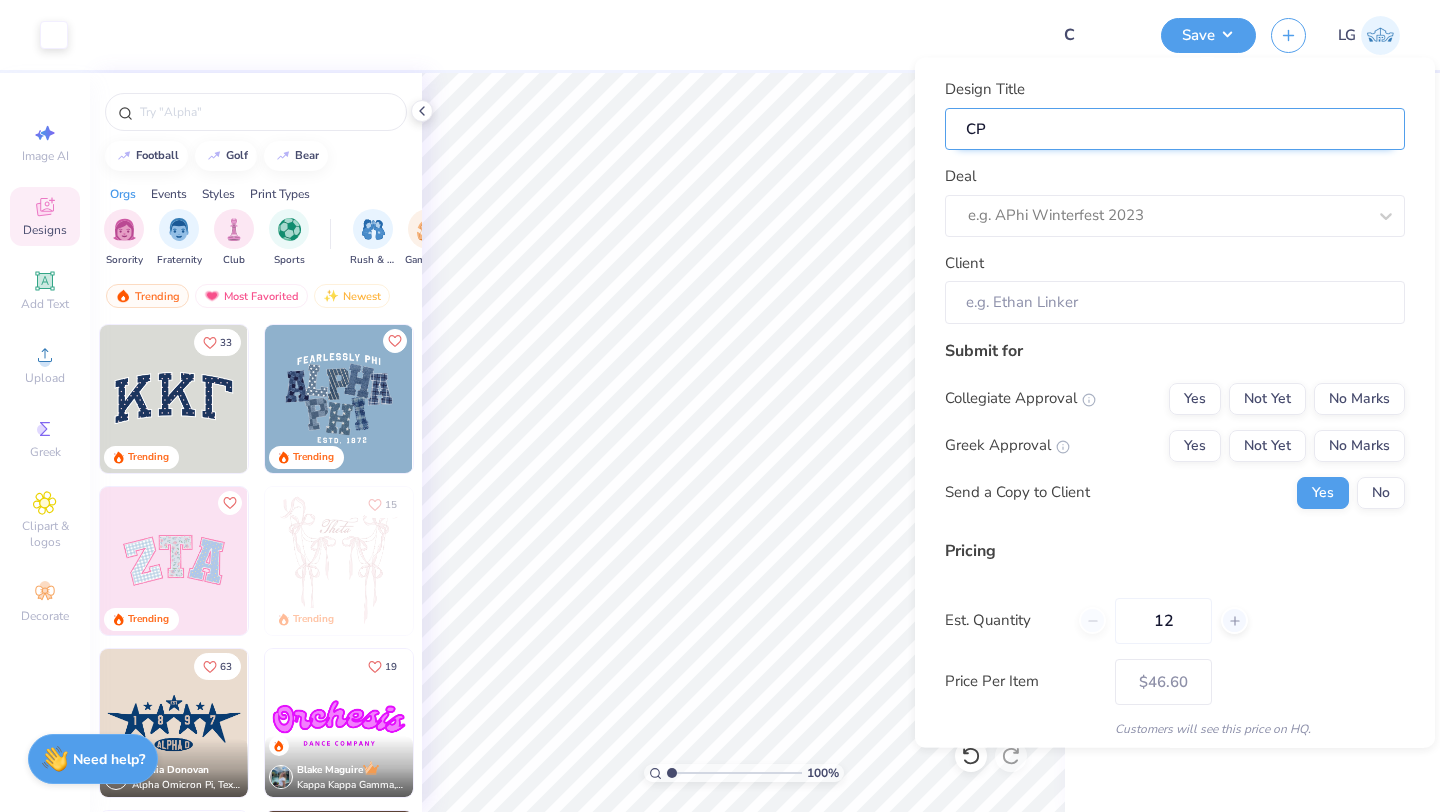 type on "CP" 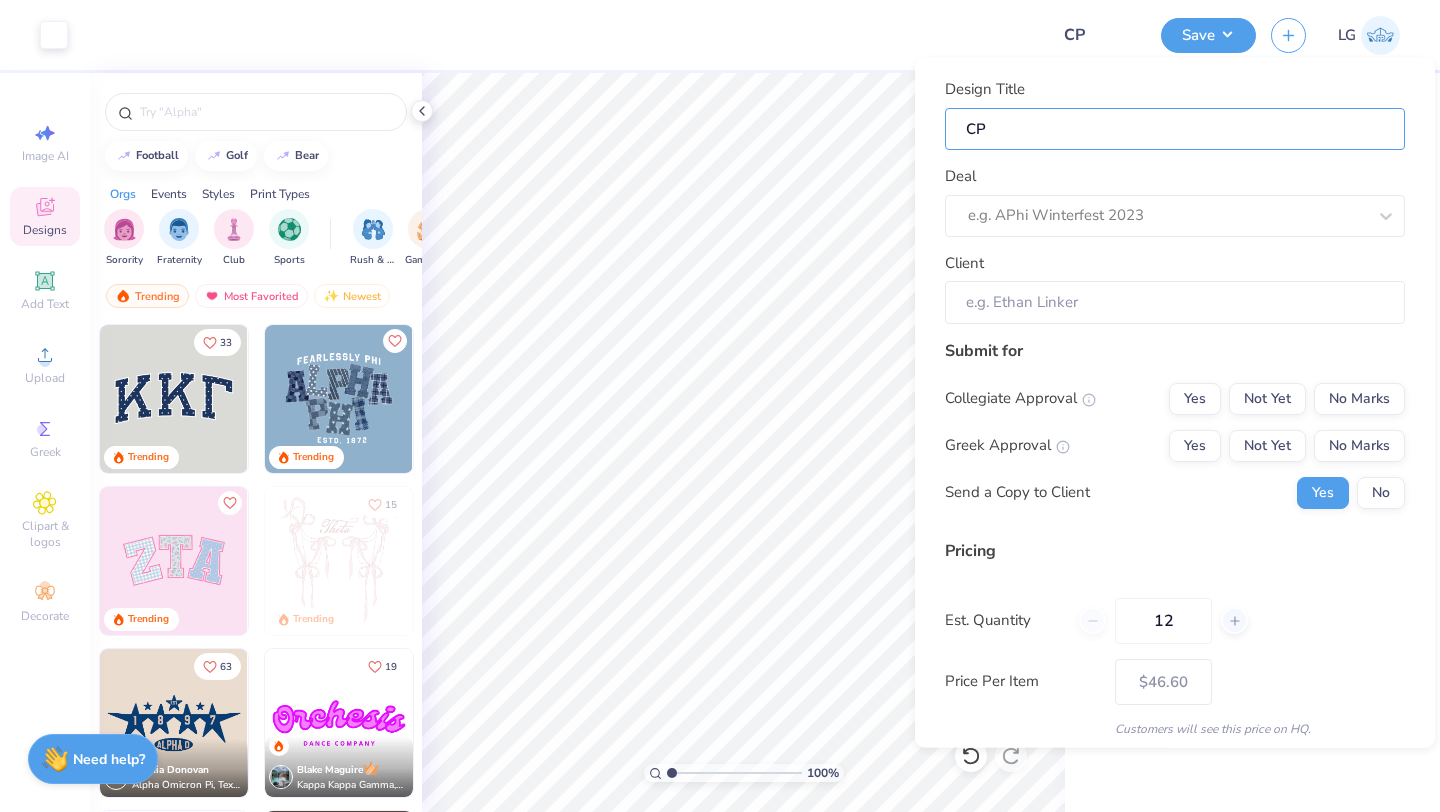 type on "CP" 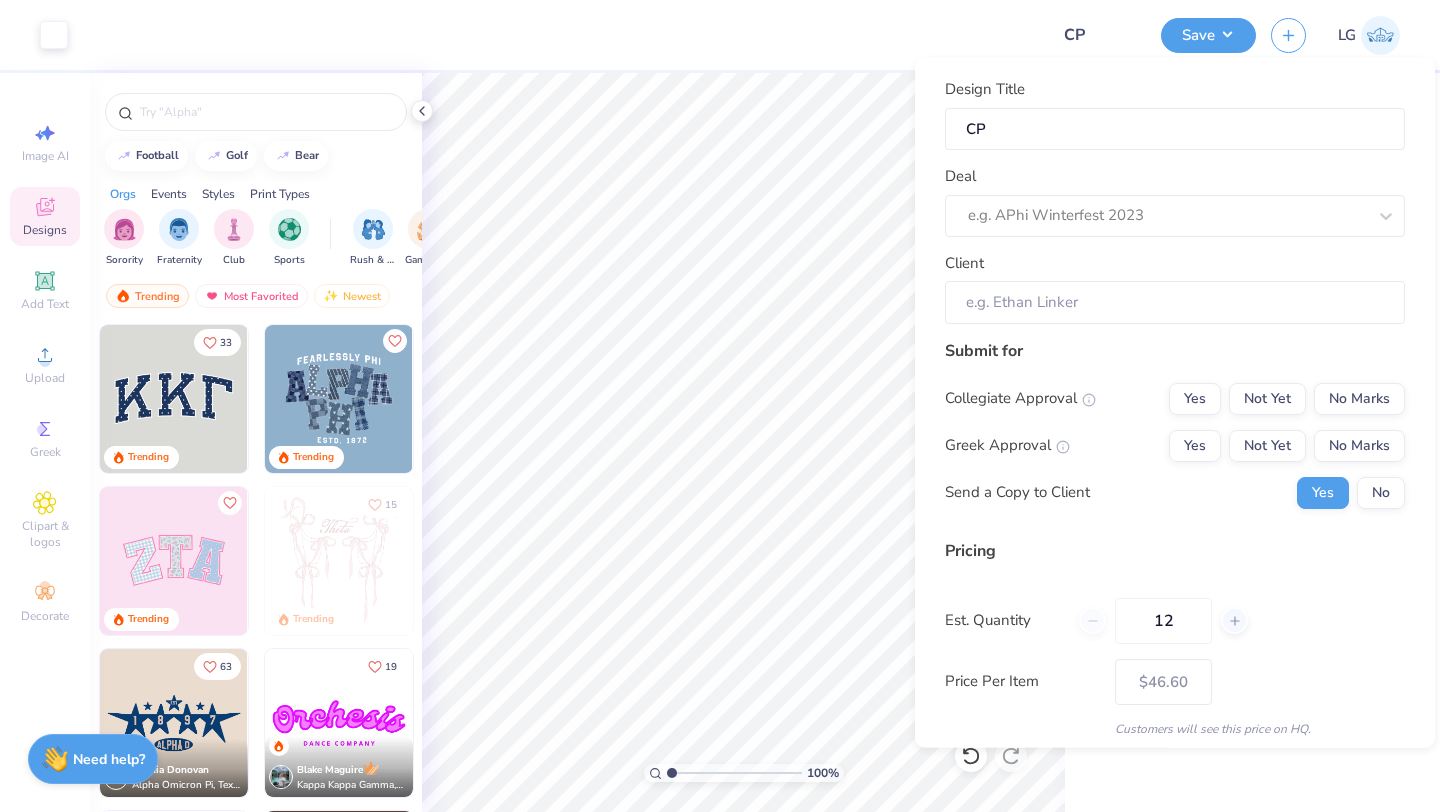 click on "Design Title CP Deal e.g. APhi Winterfest 2023 Client" at bounding box center (1175, 201) 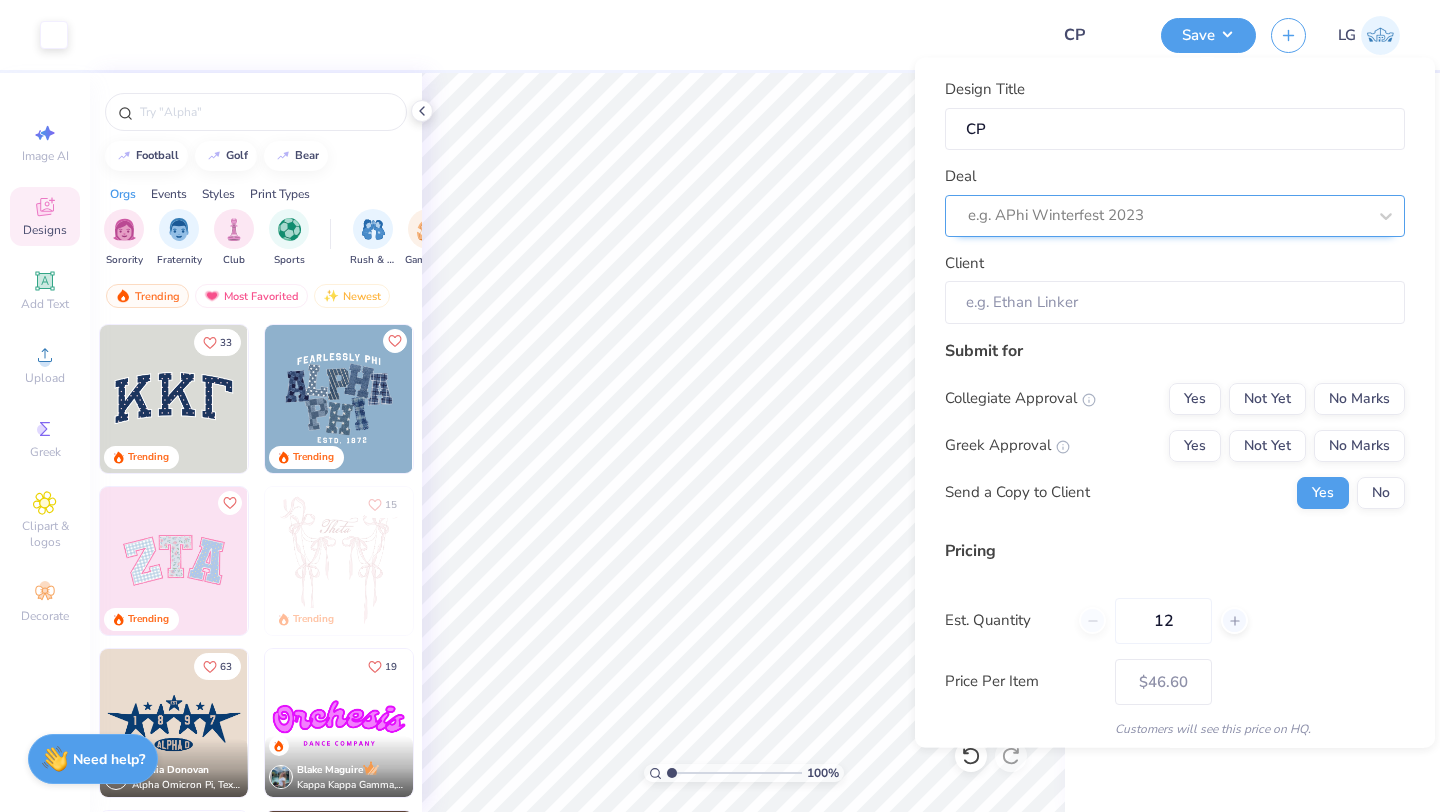 click at bounding box center (1167, 215) 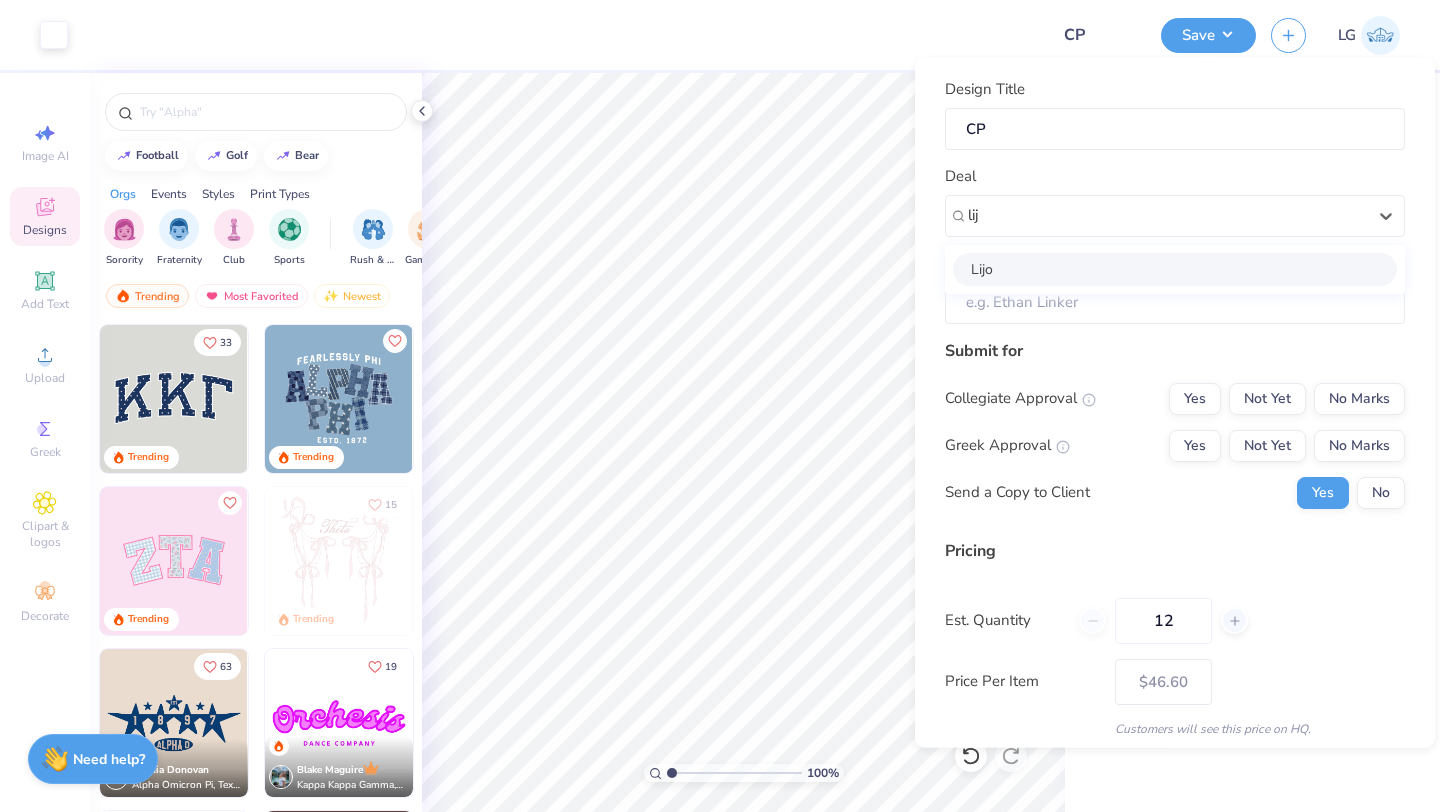 click on "Lijo" at bounding box center [1175, 268] 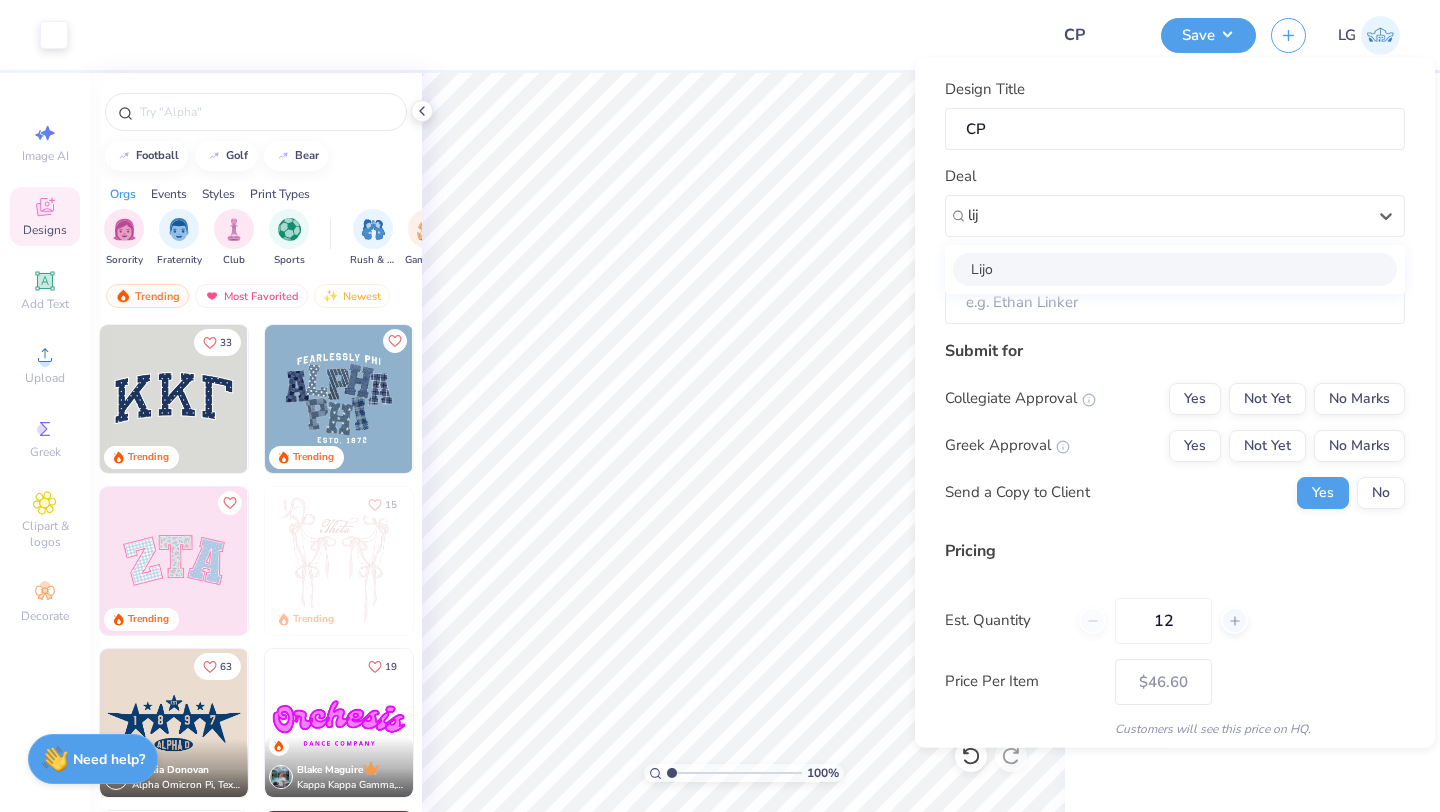 type on "lij" 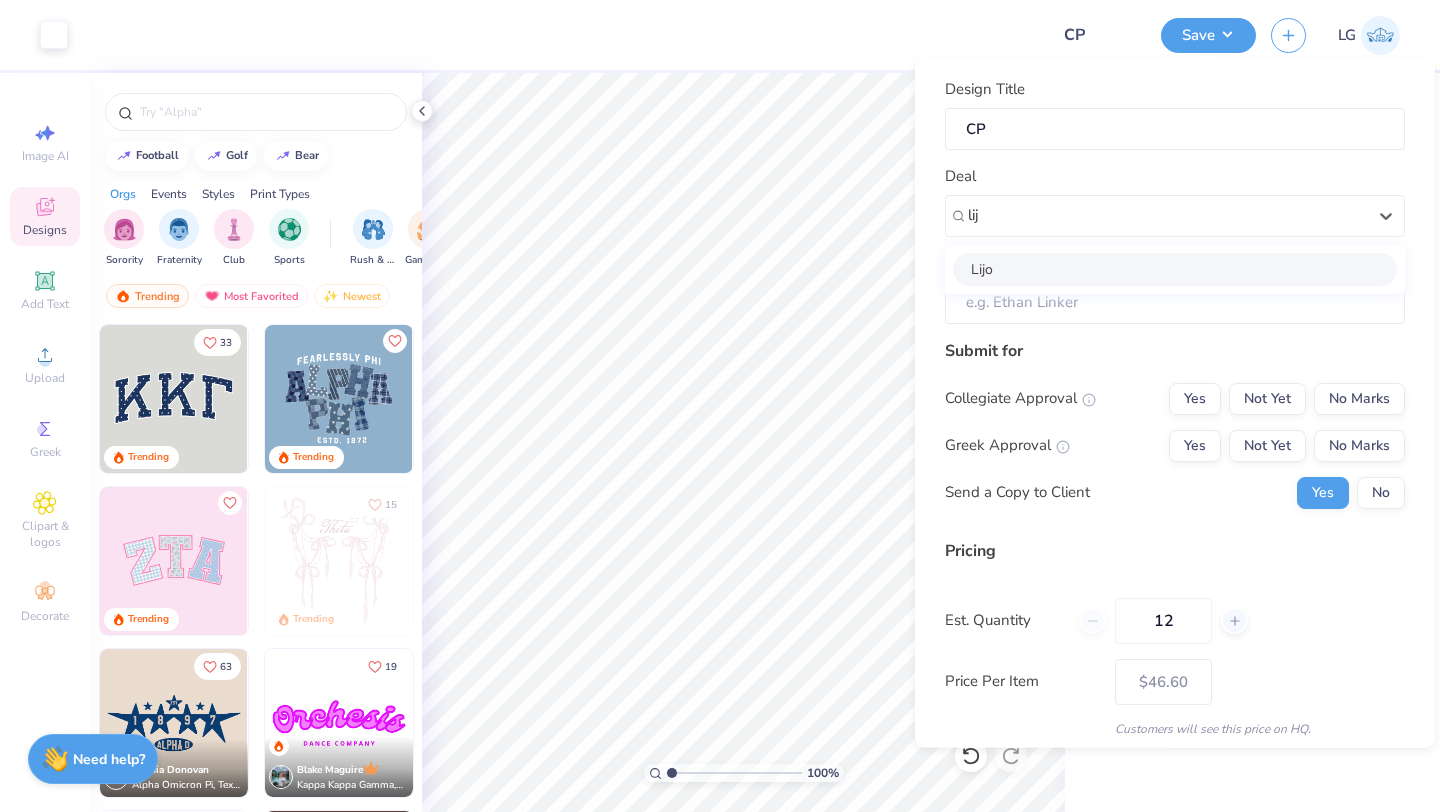 type 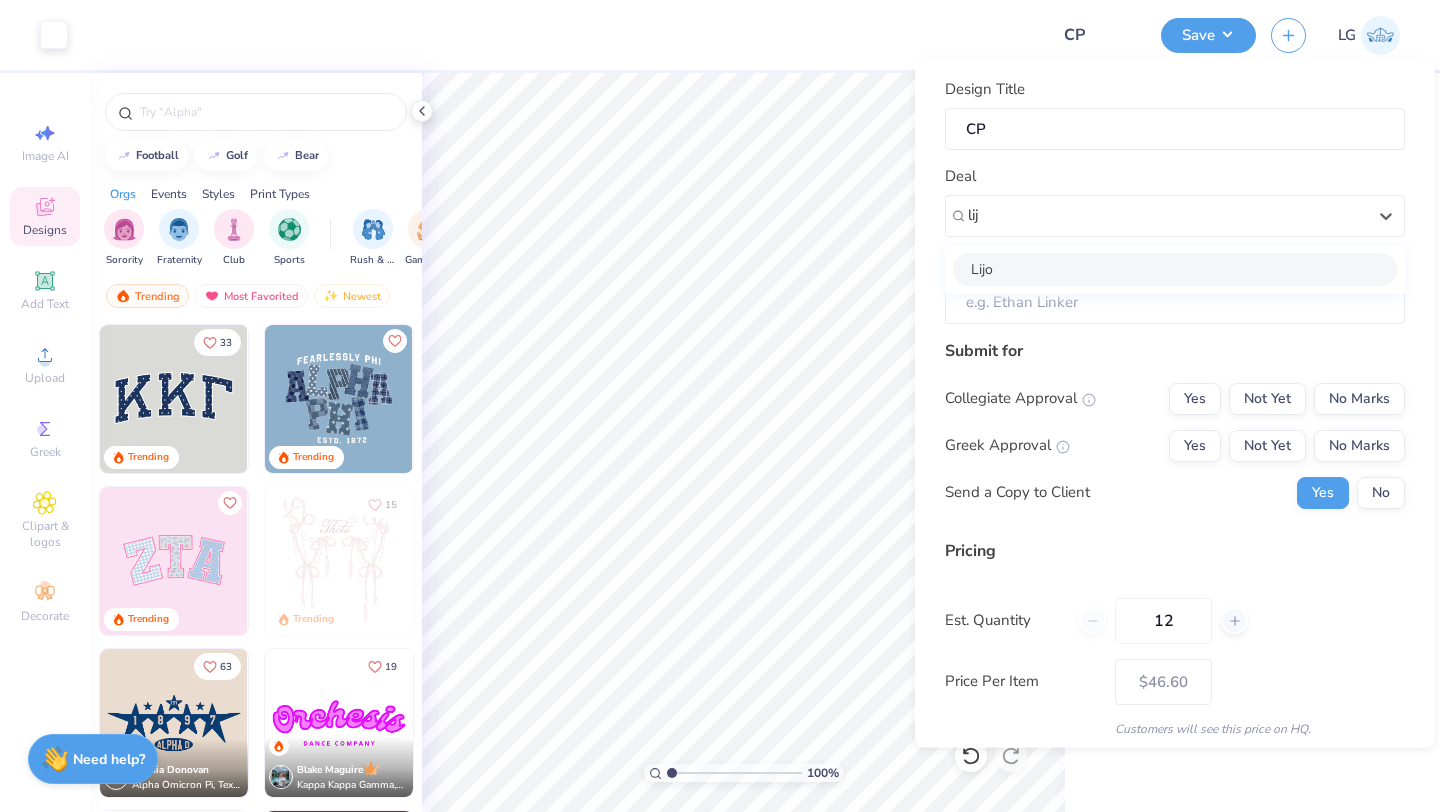 type on "[FIRST] [LAST]" 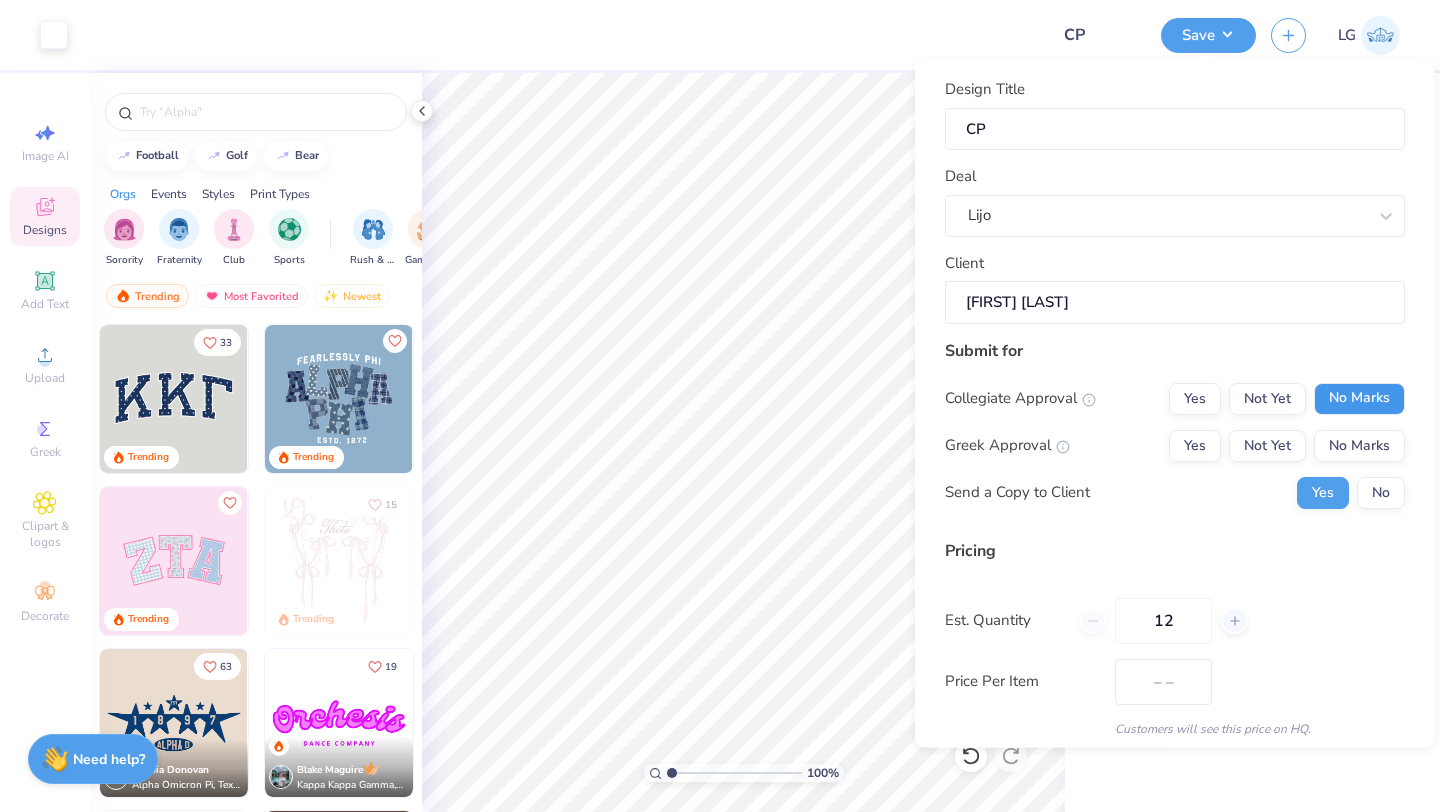 click on "No Marks" at bounding box center [1359, 398] 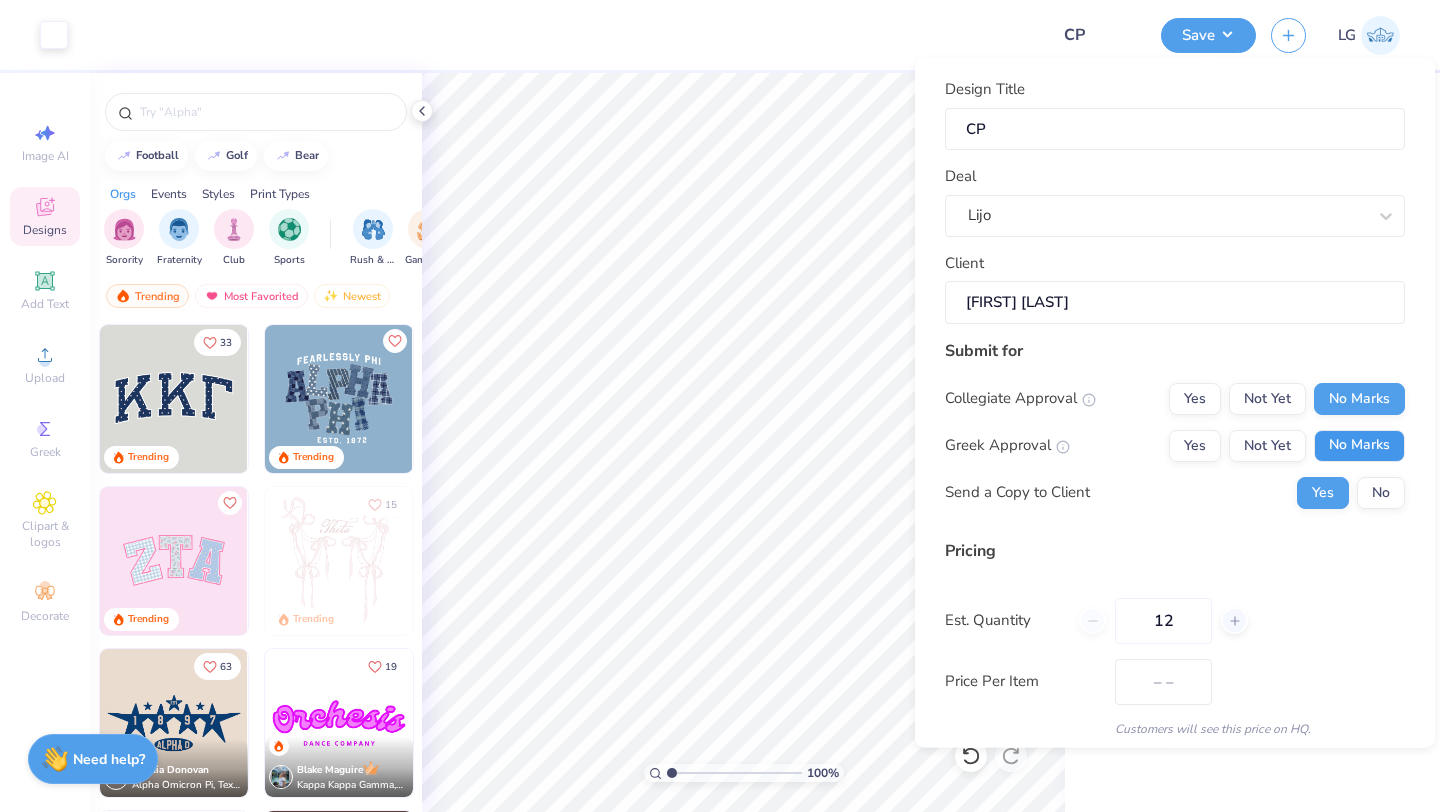 click on "No Marks" at bounding box center [1359, 445] 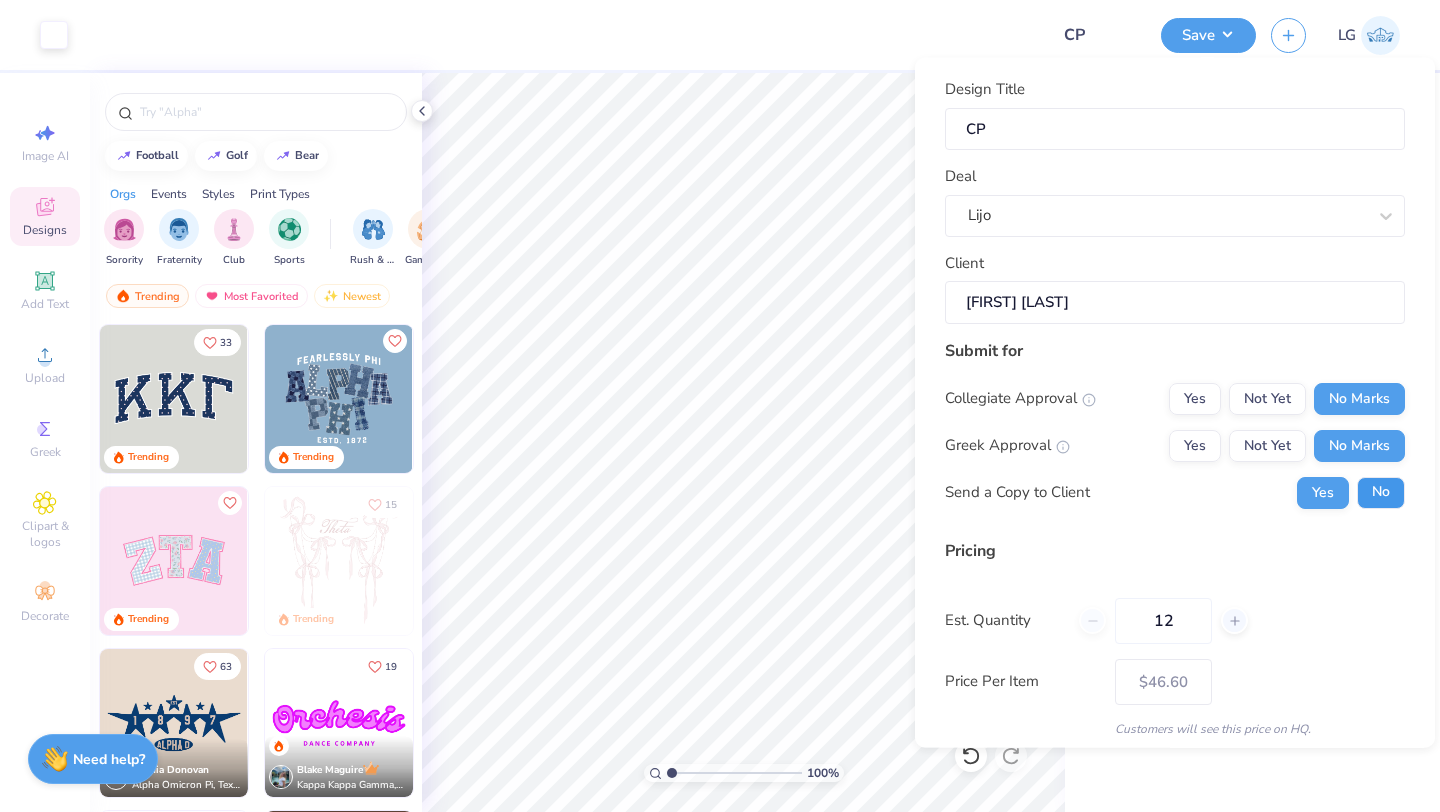 click on "No" at bounding box center [1381, 492] 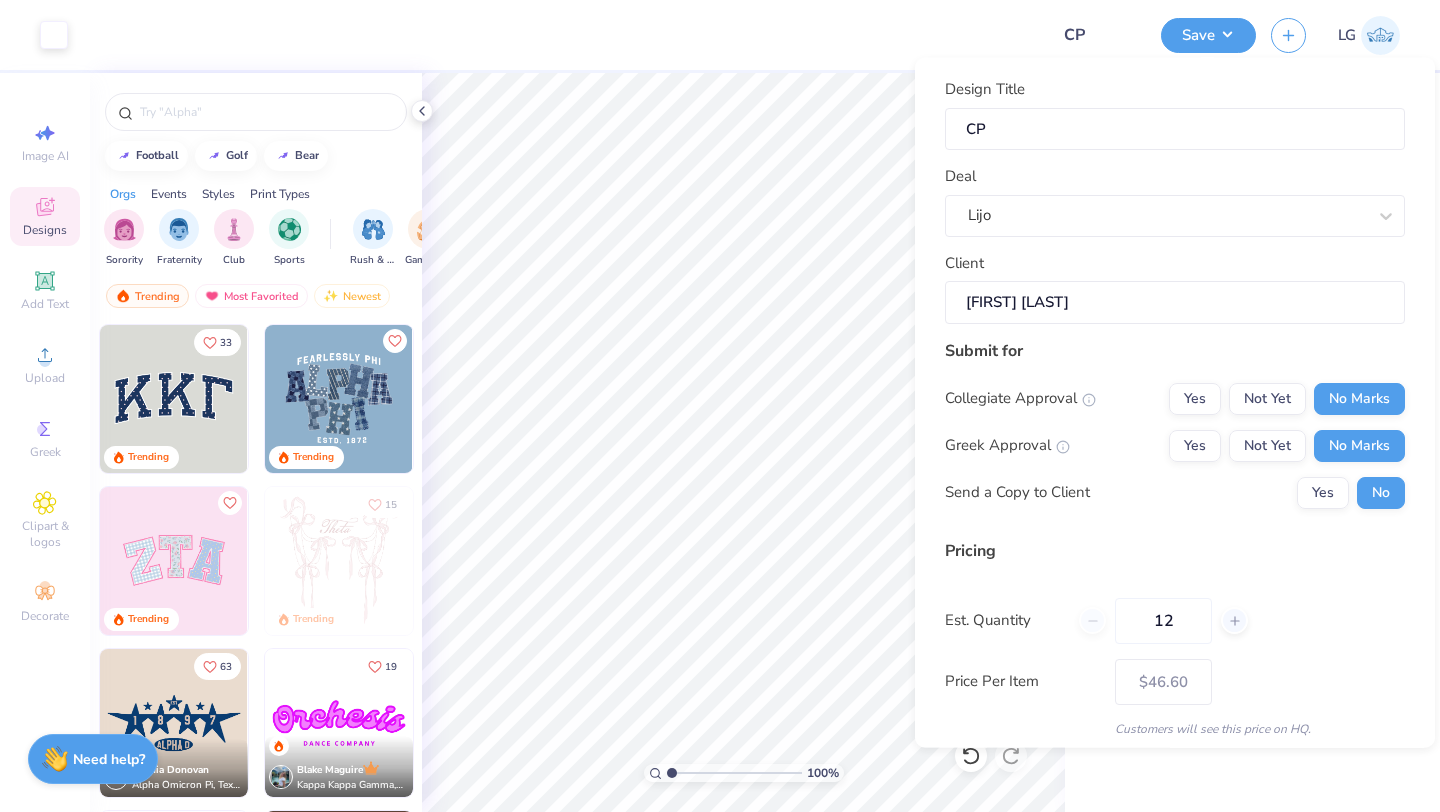 scroll, scrollTop: 115, scrollLeft: 0, axis: vertical 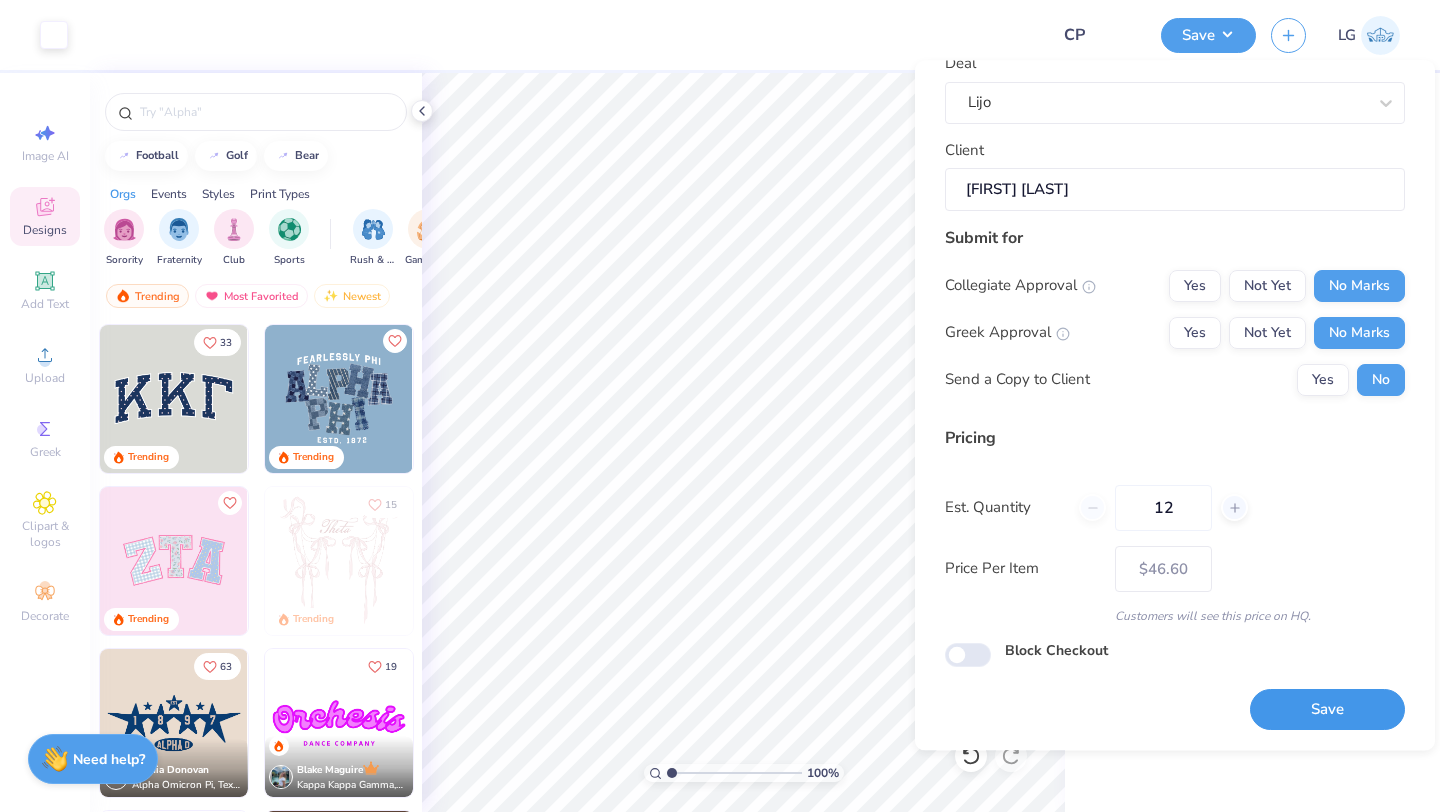 click on "Save" at bounding box center [1327, 710] 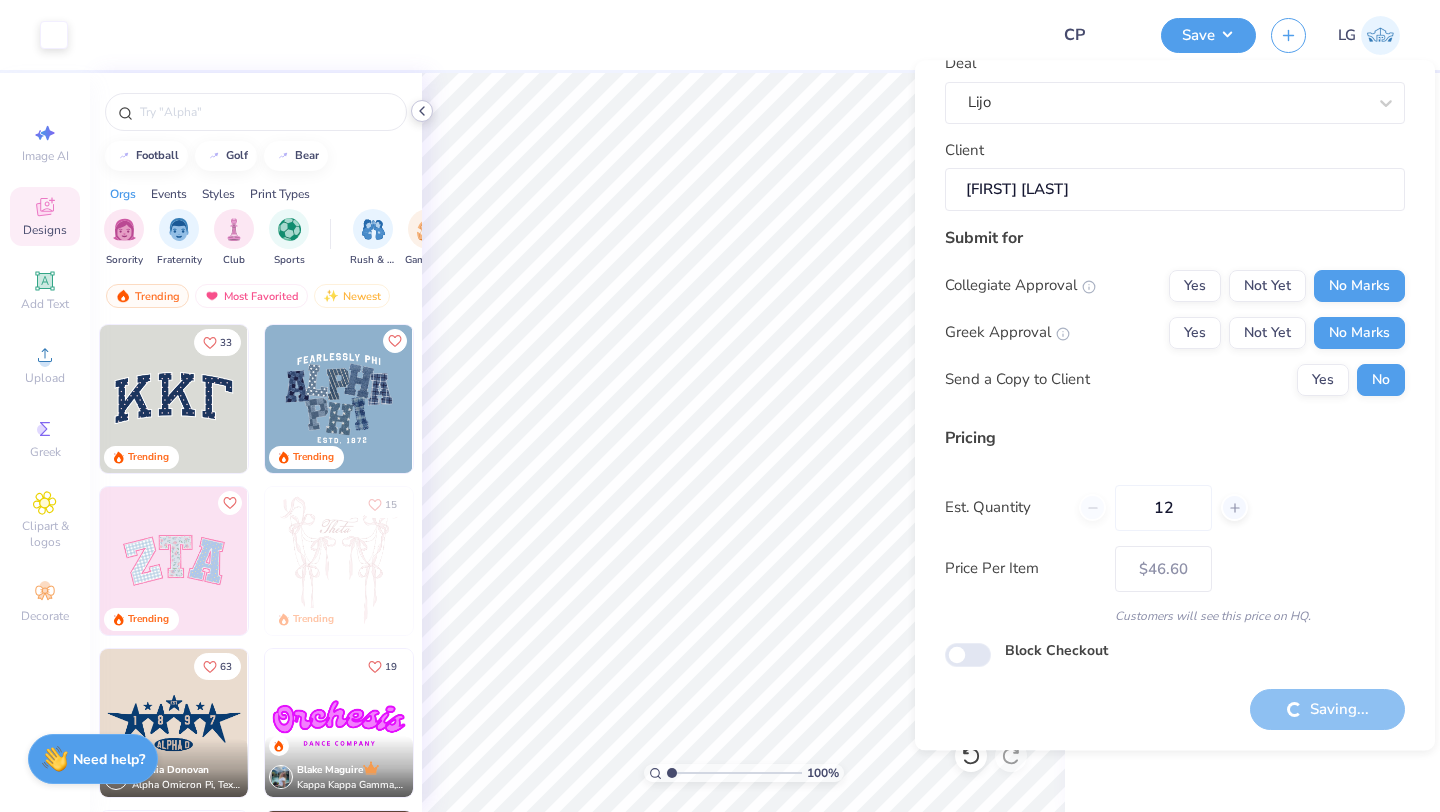 type on "– –" 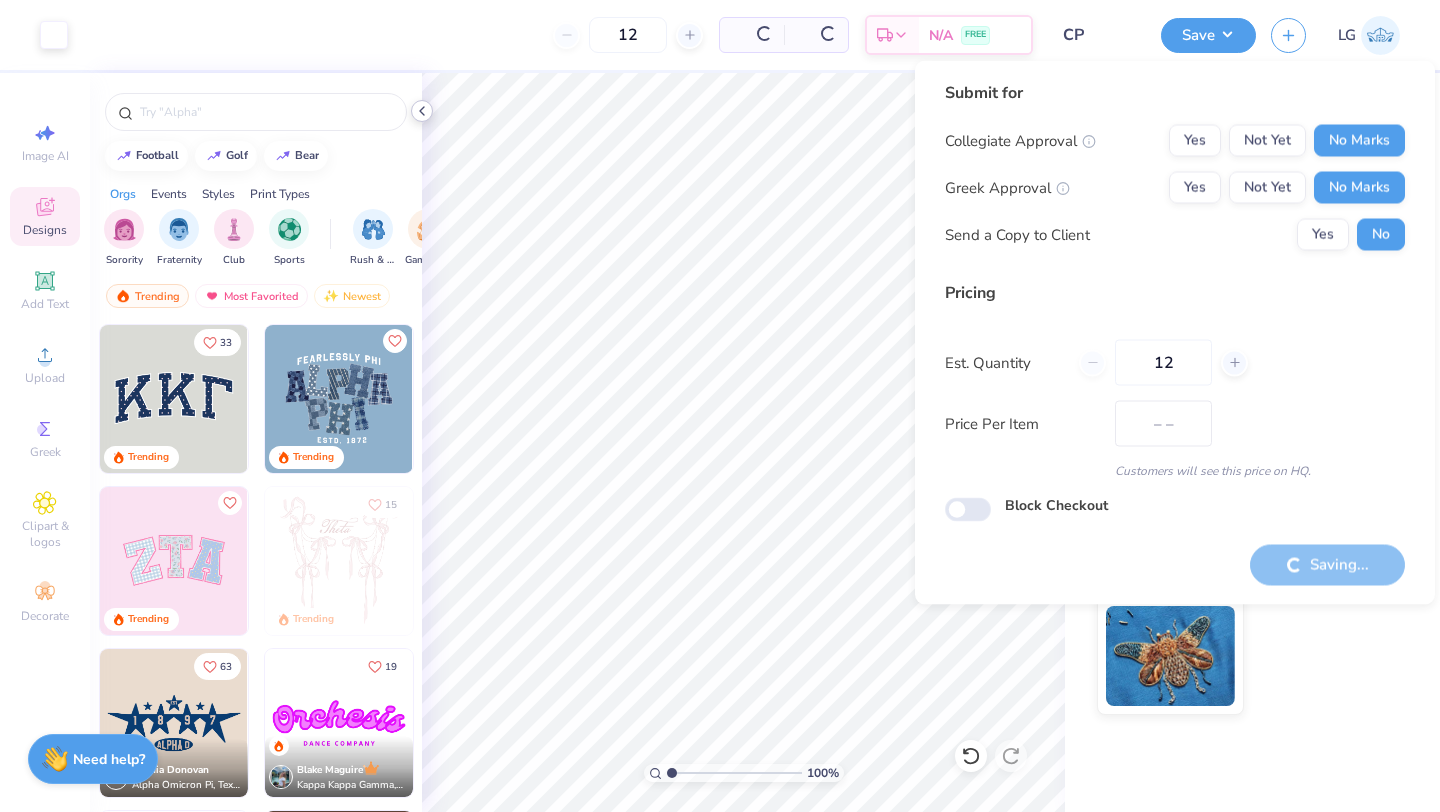 scroll, scrollTop: 0, scrollLeft: 0, axis: both 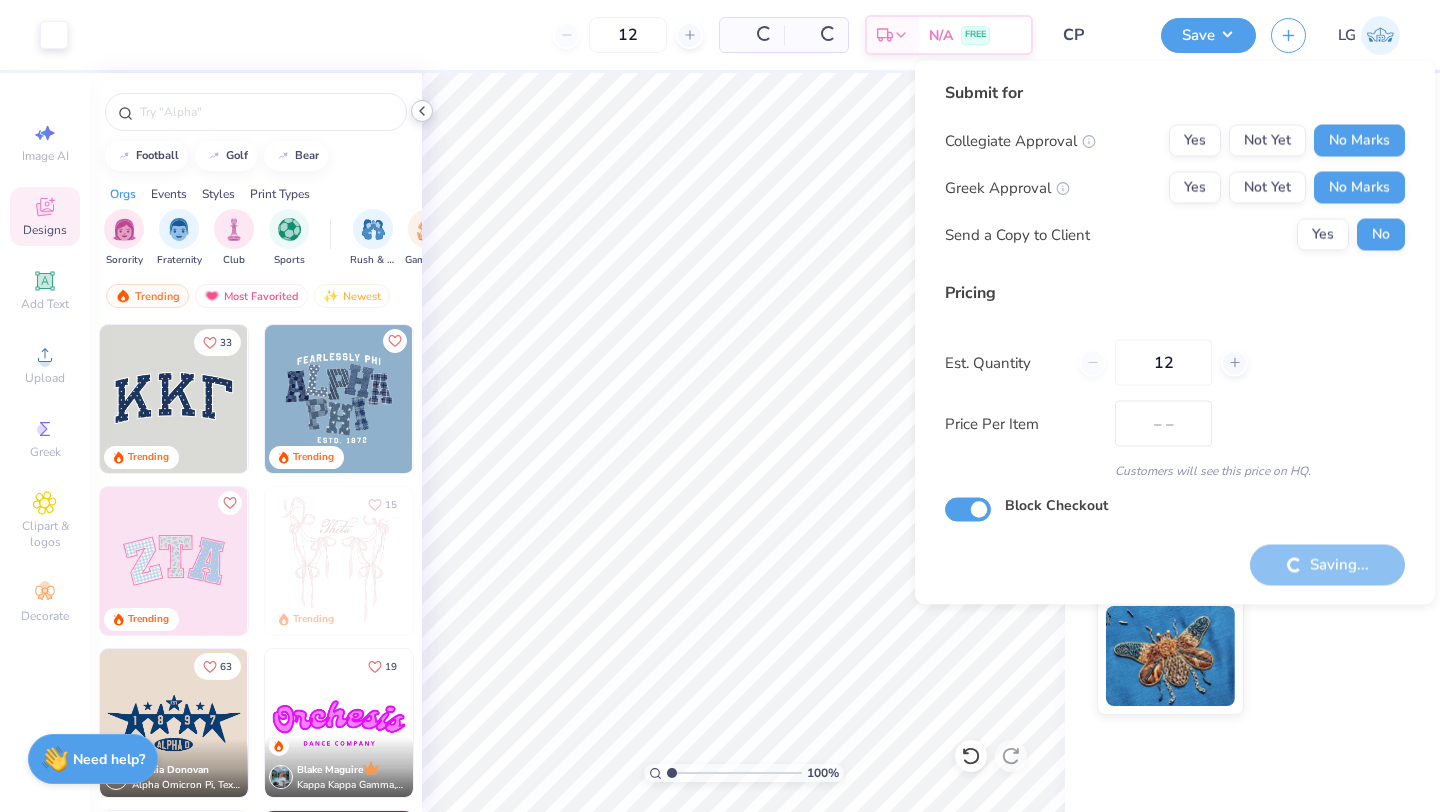 checkbox on "true" 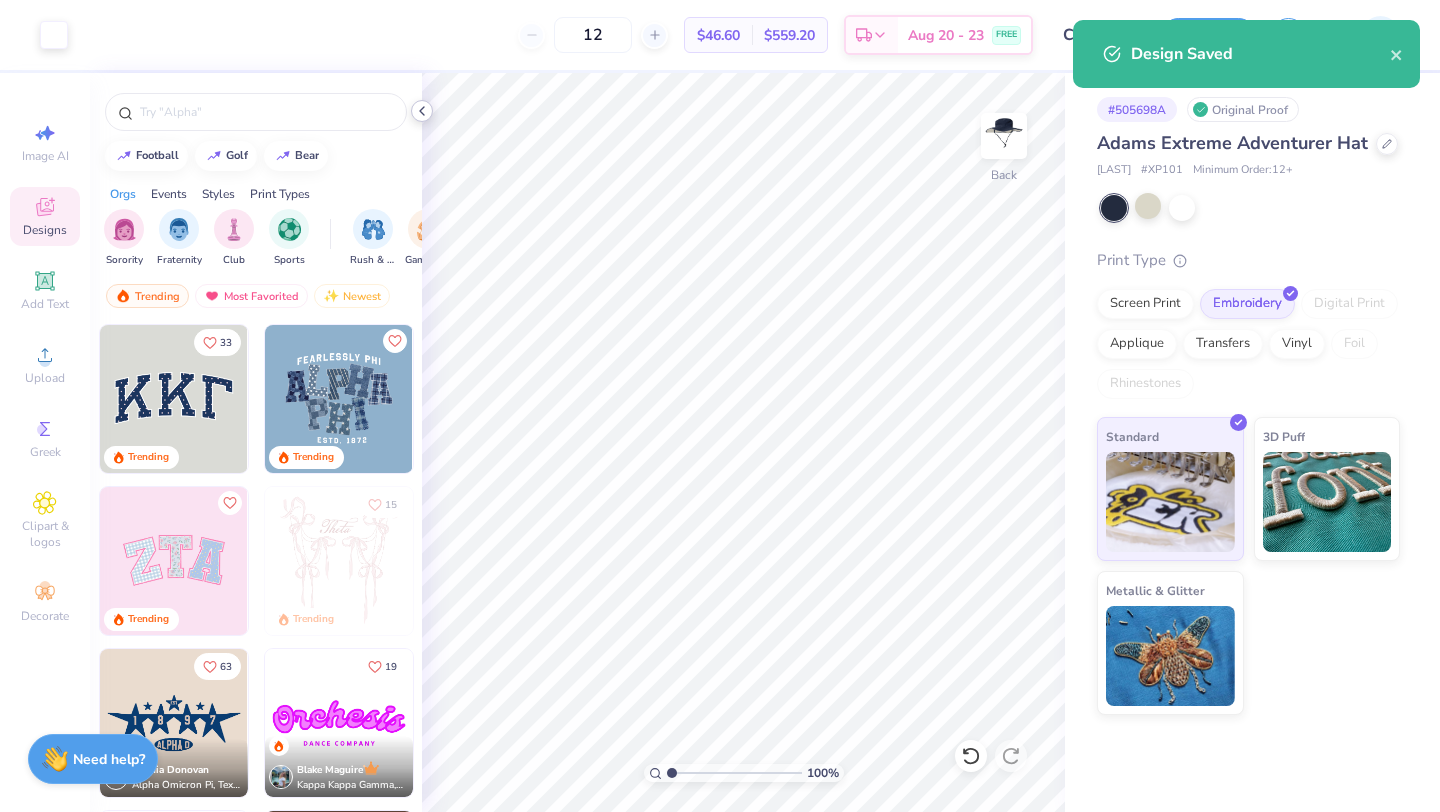 click 